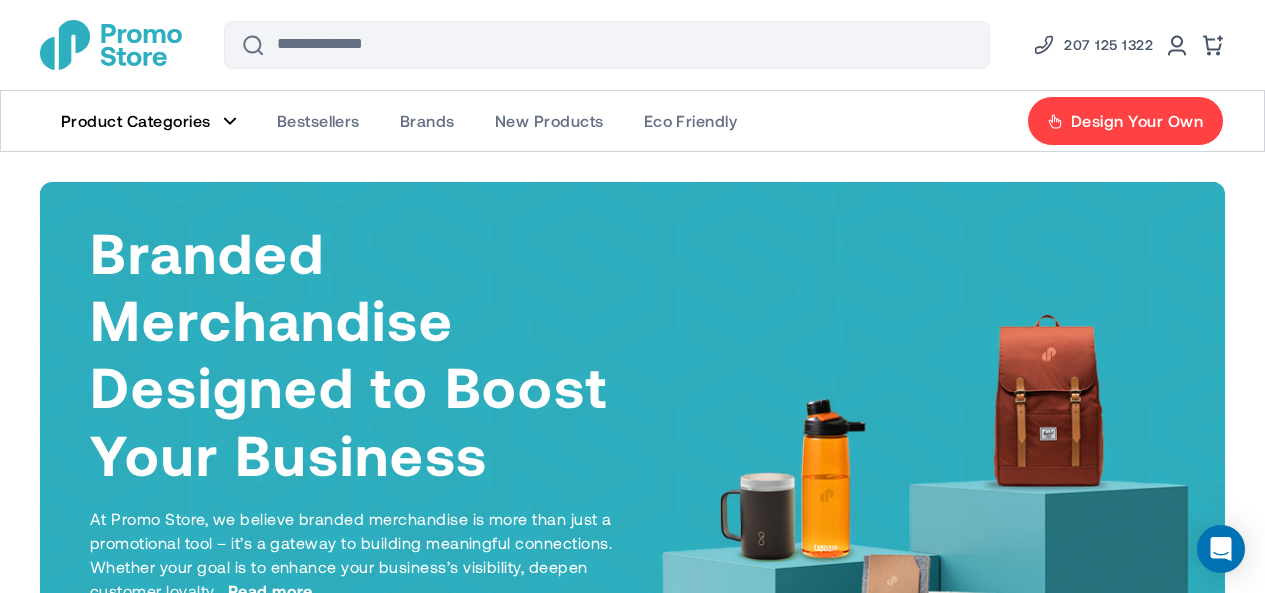 scroll, scrollTop: 0, scrollLeft: 0, axis: both 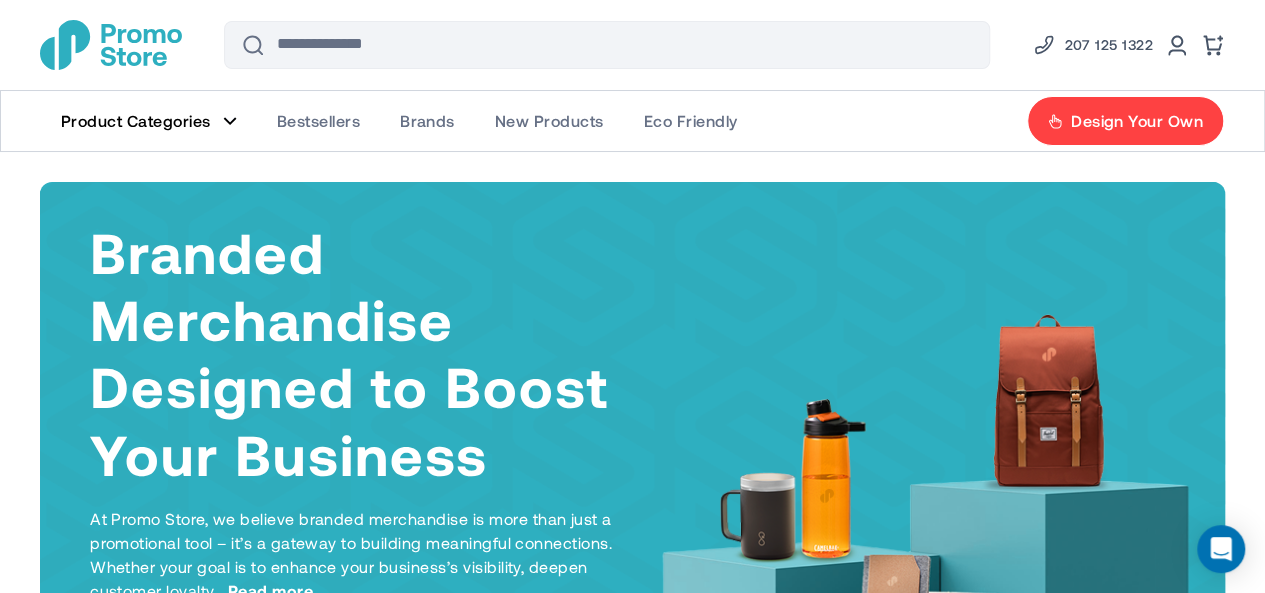 click 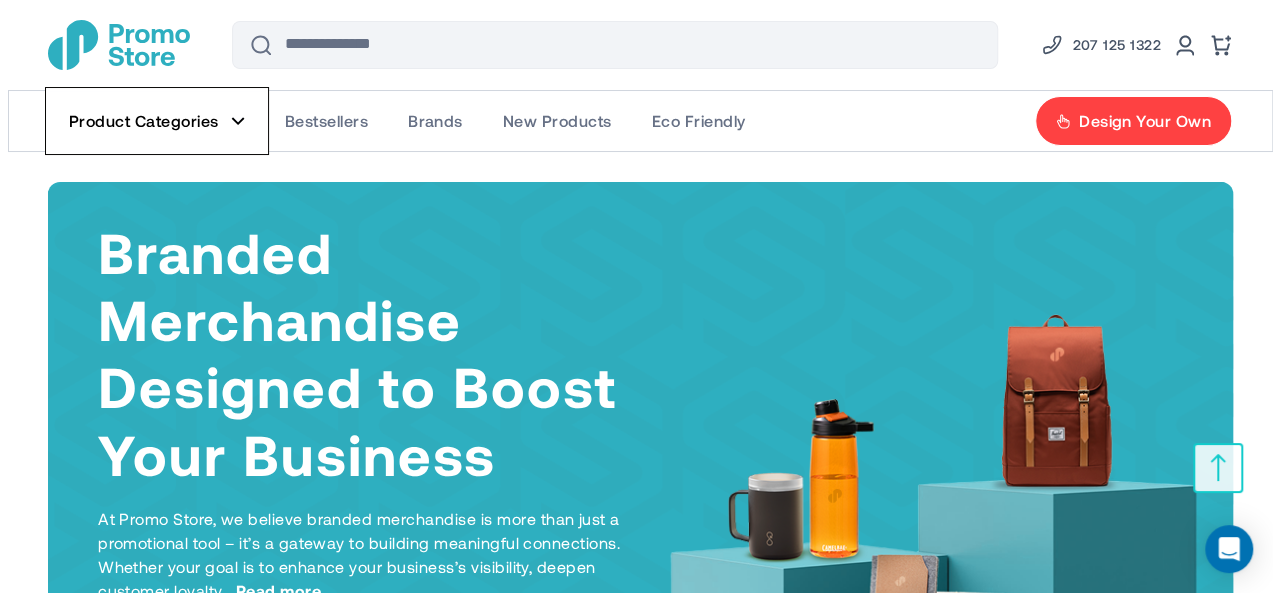 scroll, scrollTop: 15, scrollLeft: 0, axis: vertical 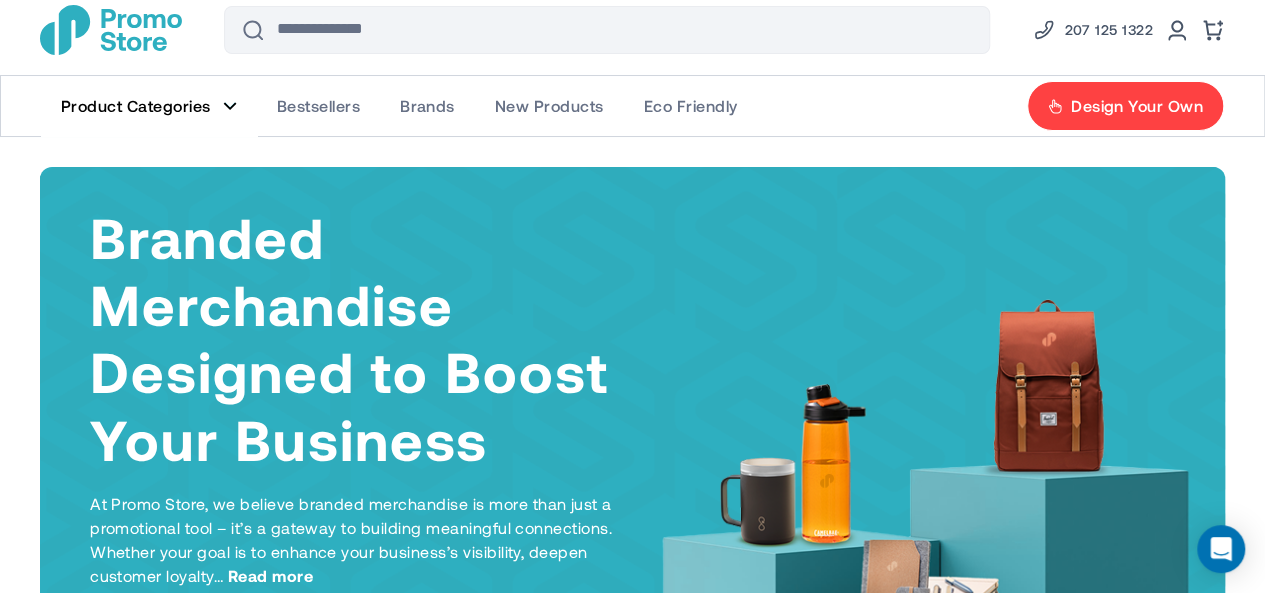 click on "Product Categories" 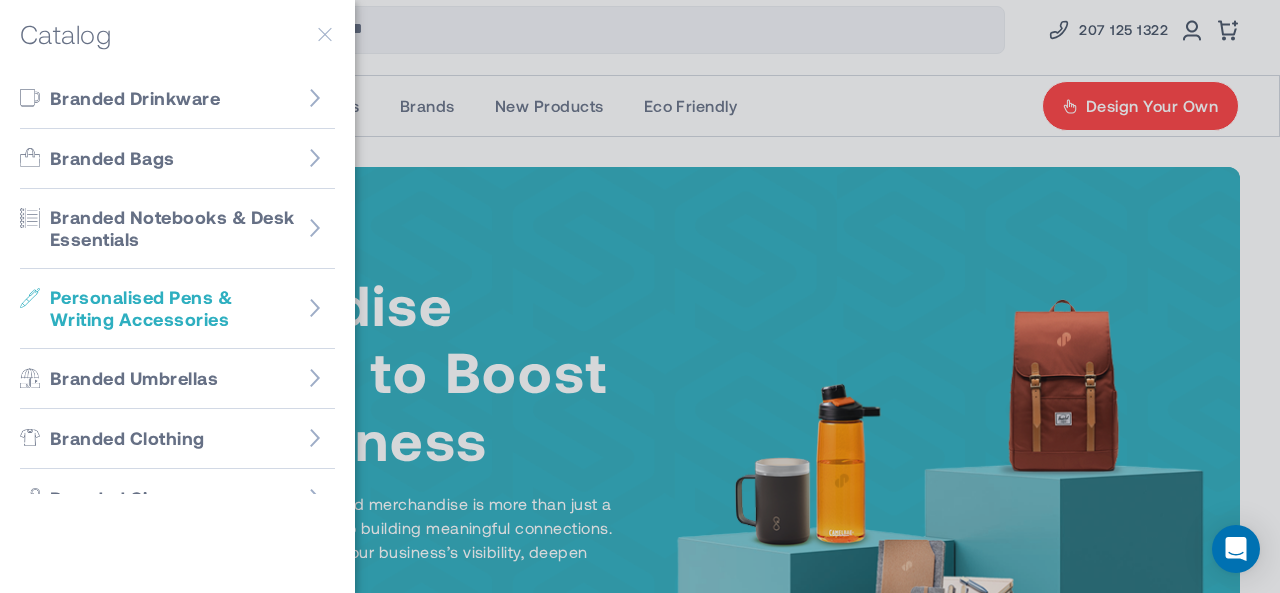 scroll, scrollTop: 1, scrollLeft: 0, axis: vertical 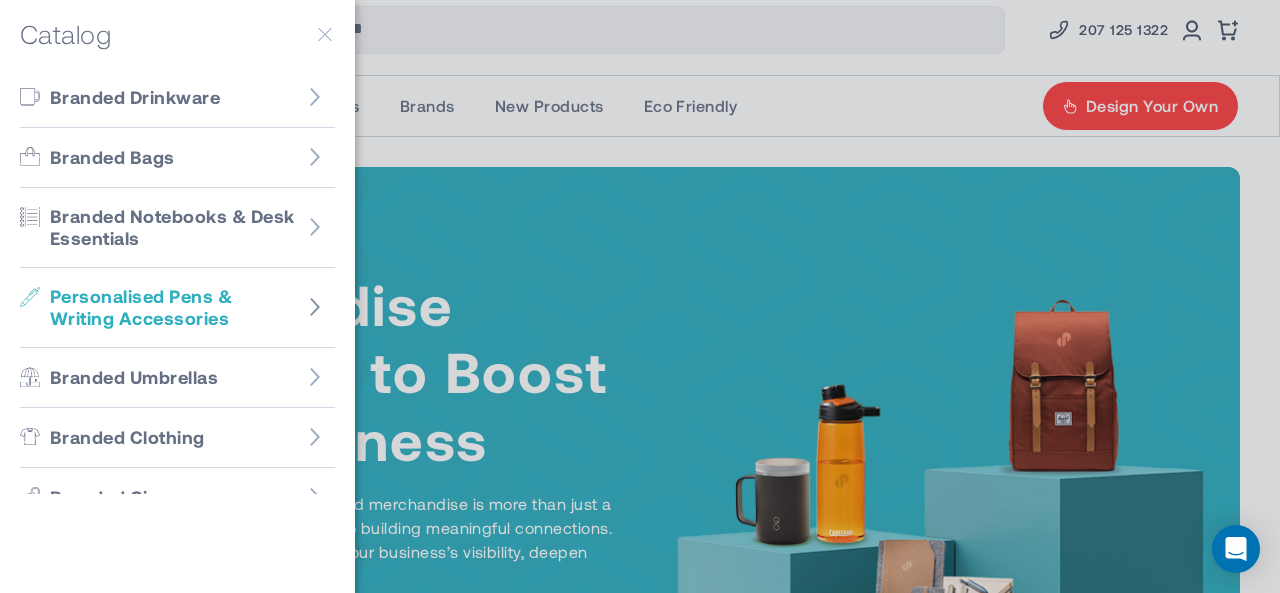 click 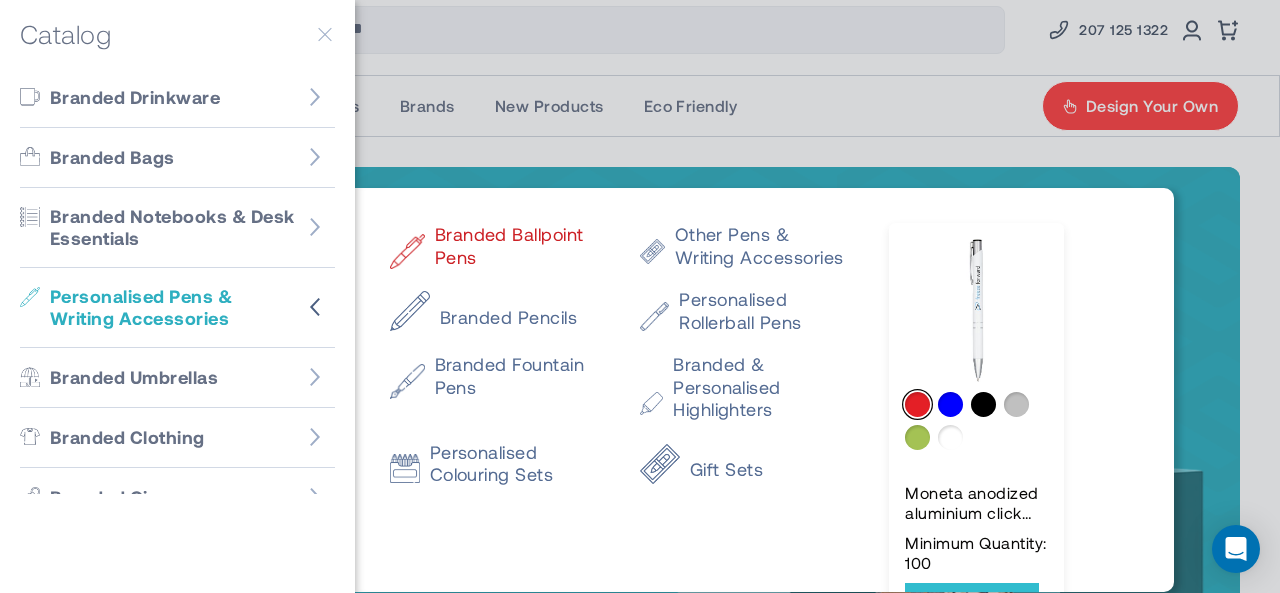 click on "Branded Ballpoint Pens" 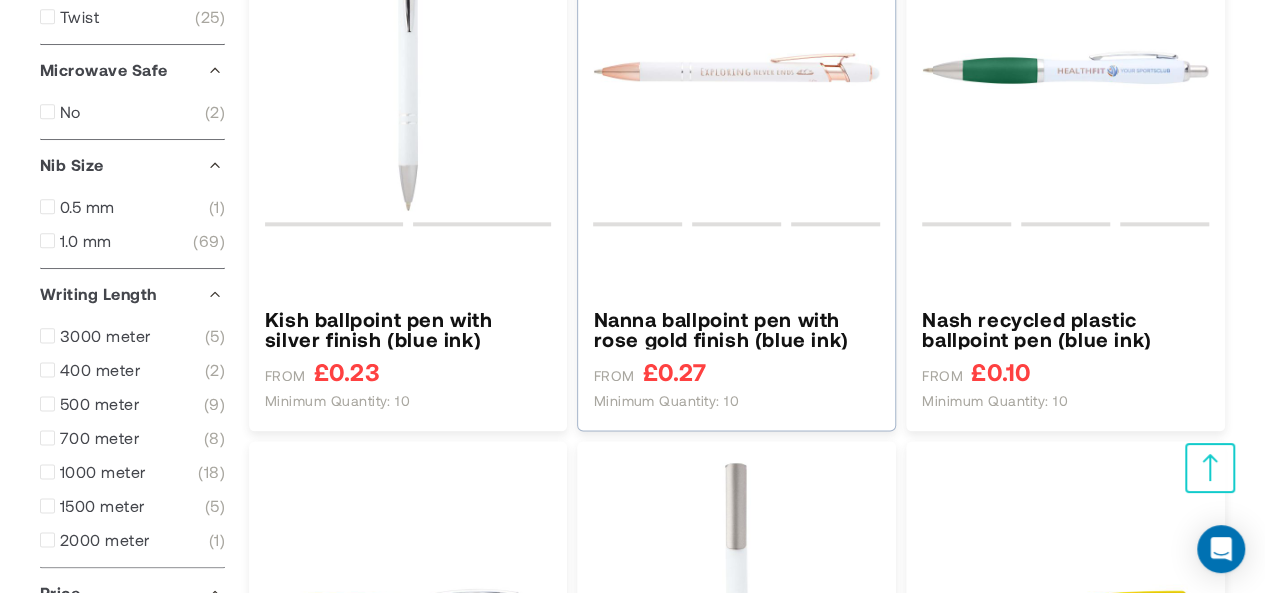 scroll, scrollTop: 1362, scrollLeft: 0, axis: vertical 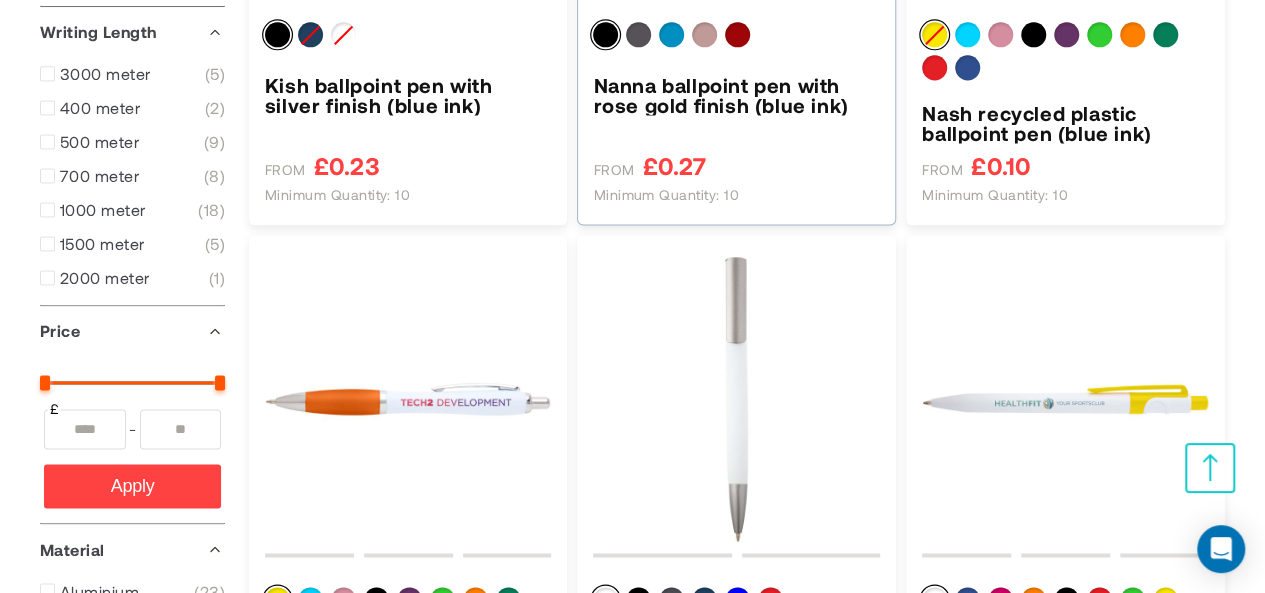 type on "****" 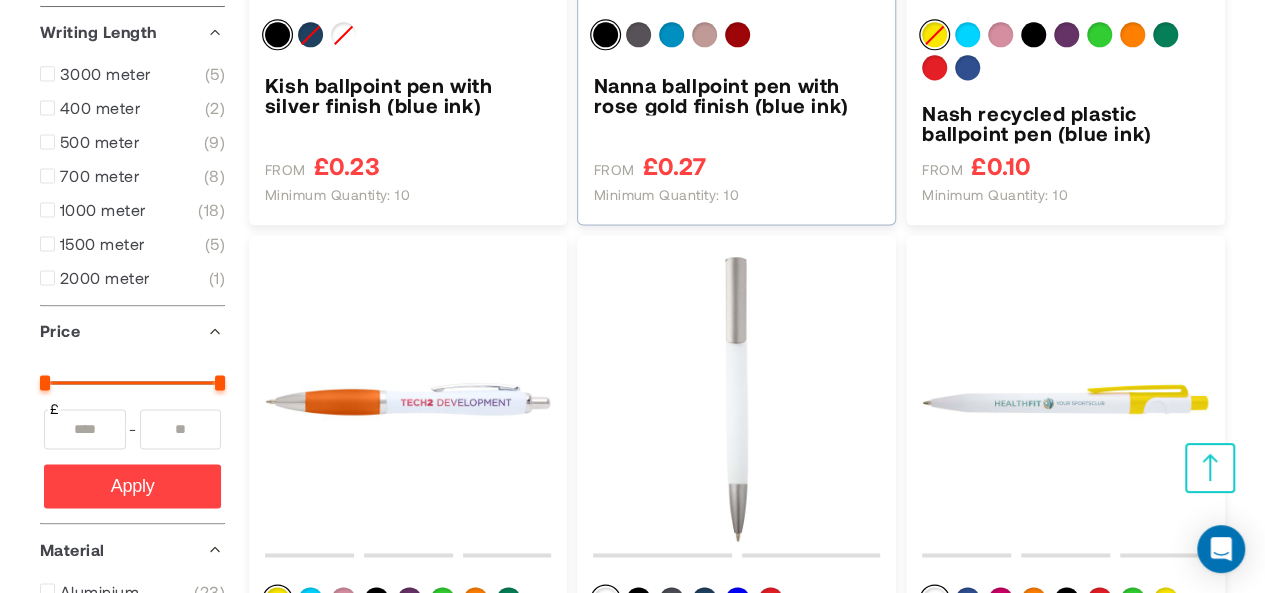 type on "*****" 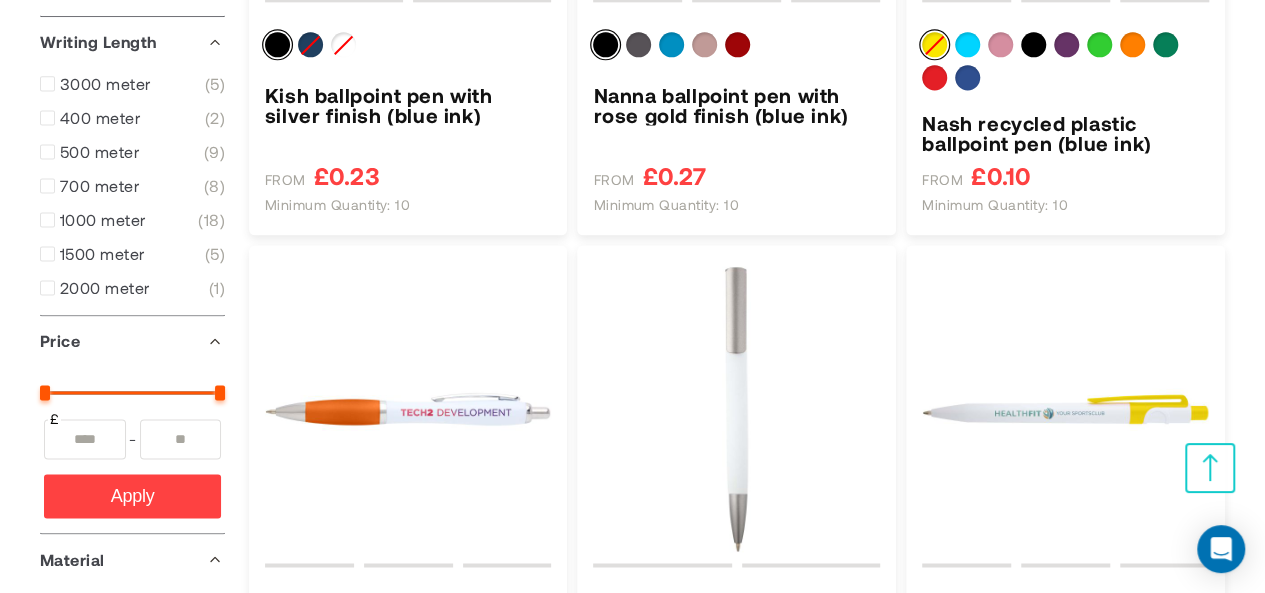 scroll, scrollTop: 1812, scrollLeft: 0, axis: vertical 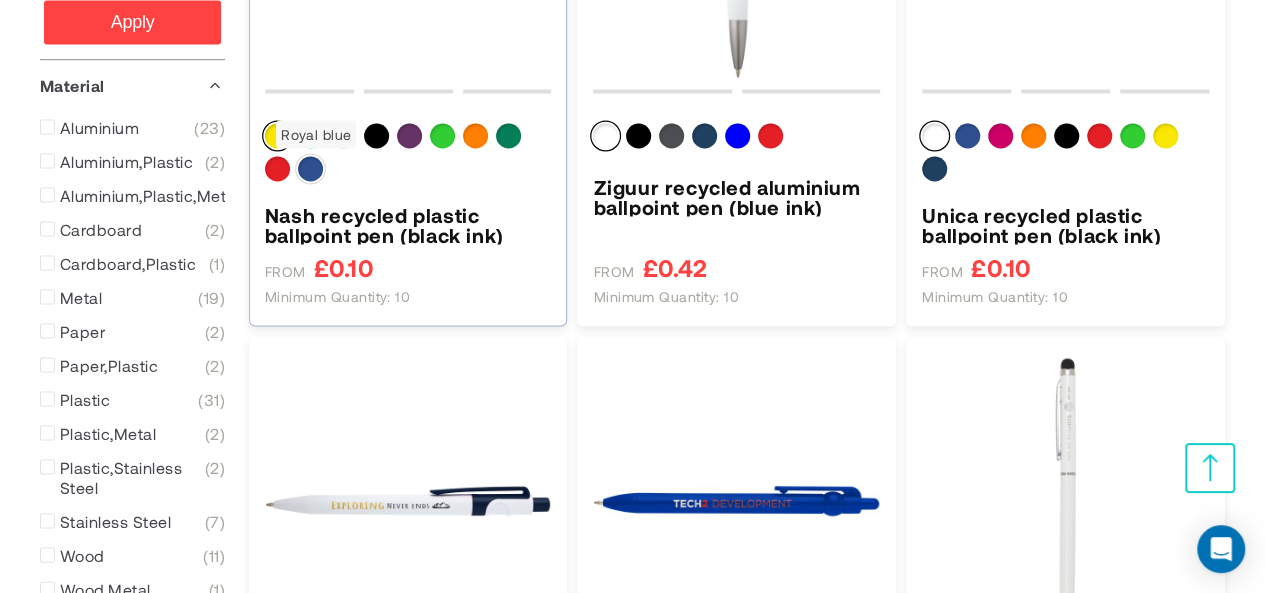 click at bounding box center [310, 168] 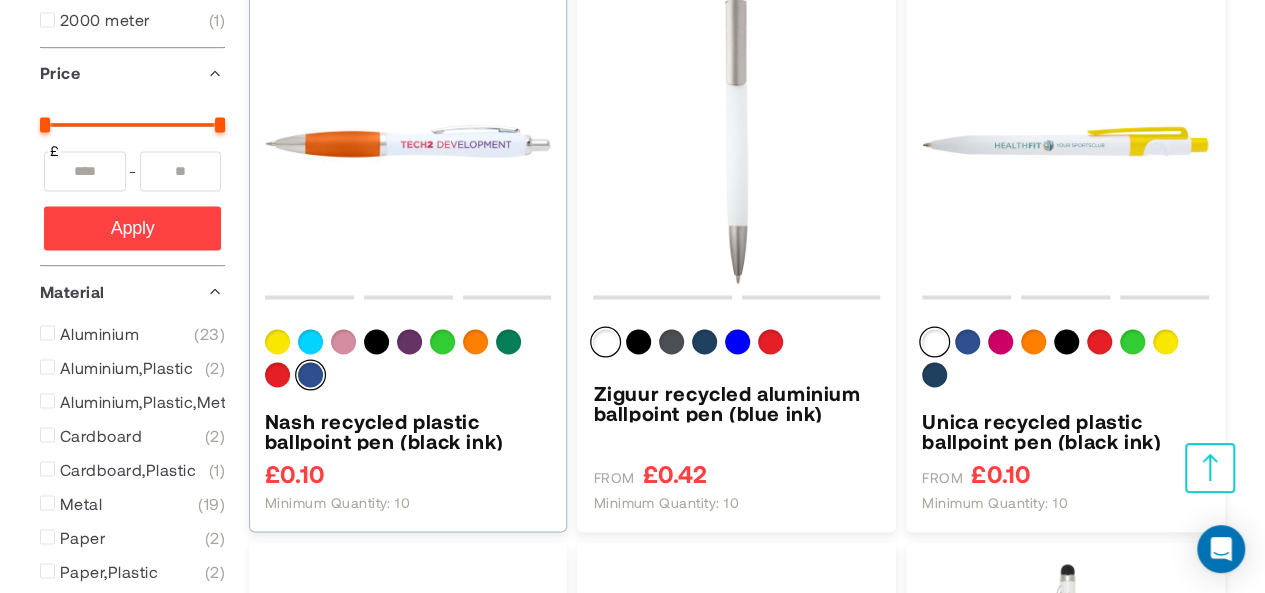 scroll, scrollTop: 1598, scrollLeft: 0, axis: vertical 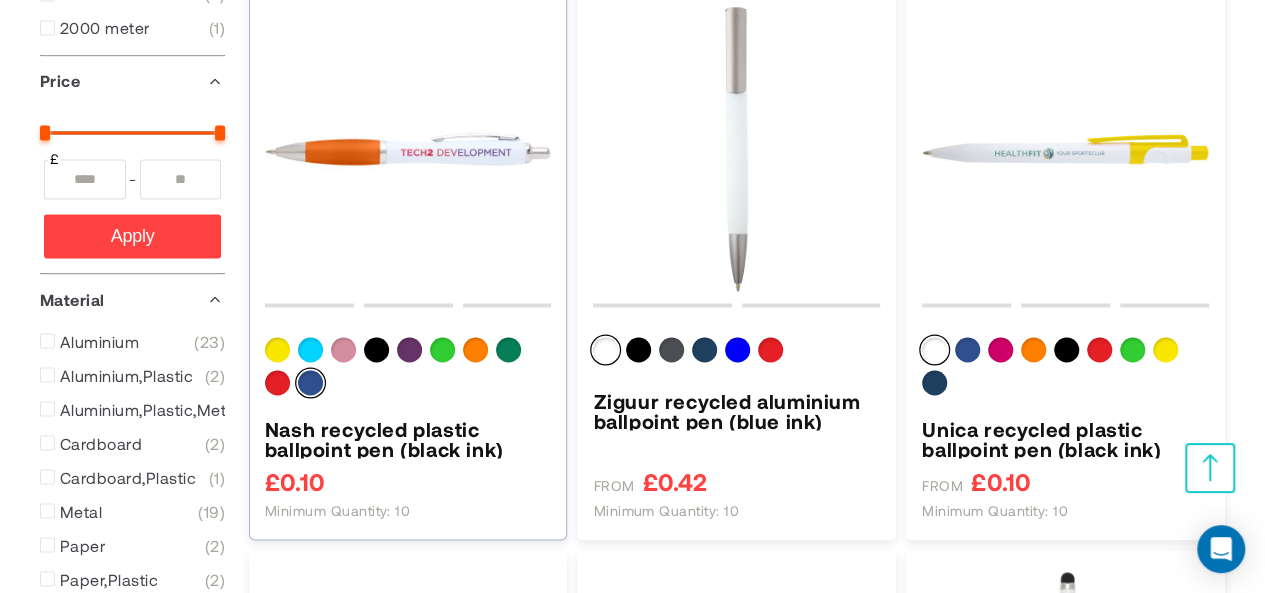 click on "Nash recycled plastic ballpoint pen (black ink)" at bounding box center [408, 438] 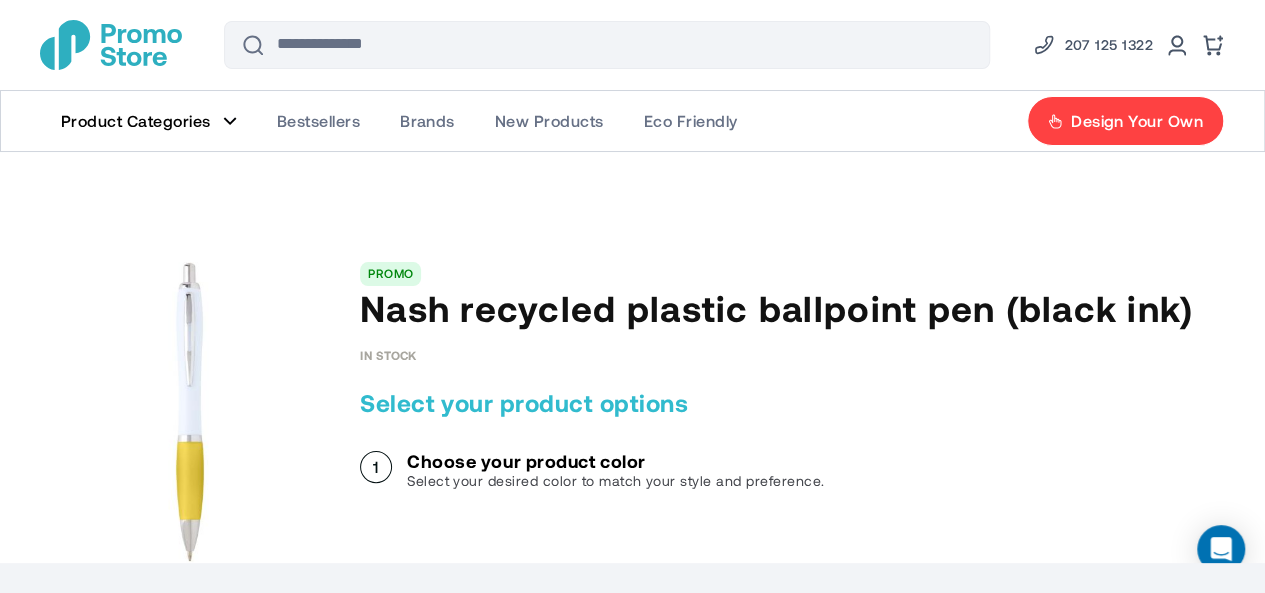 scroll, scrollTop: 364, scrollLeft: 0, axis: vertical 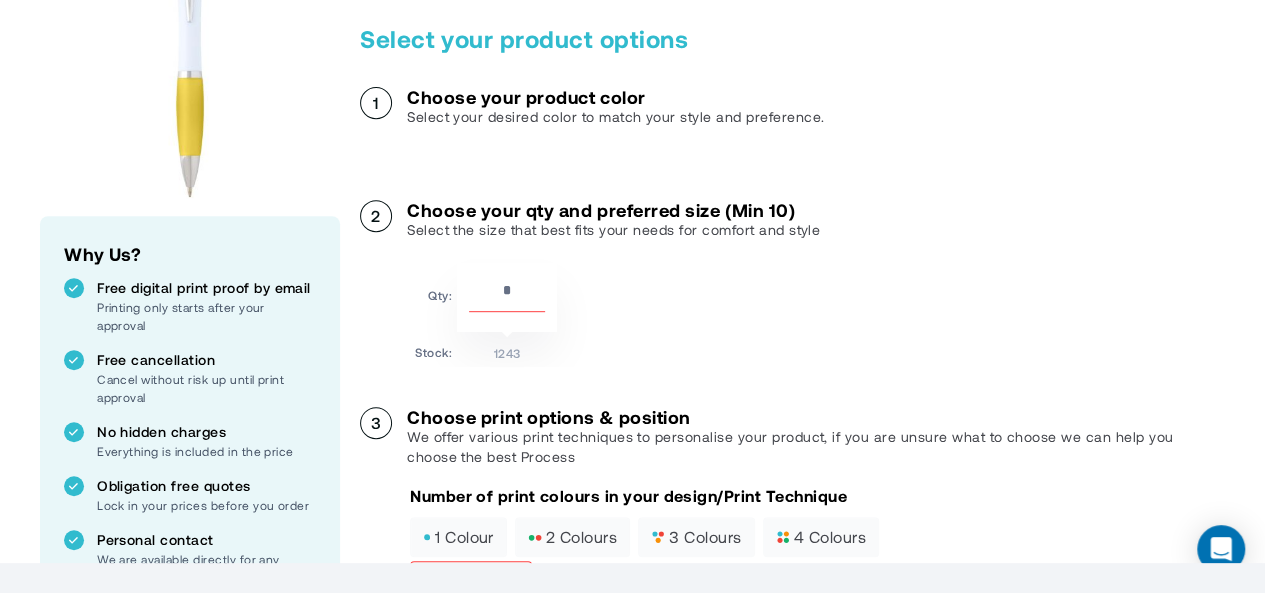 click on "**" at bounding box center (507, 295) 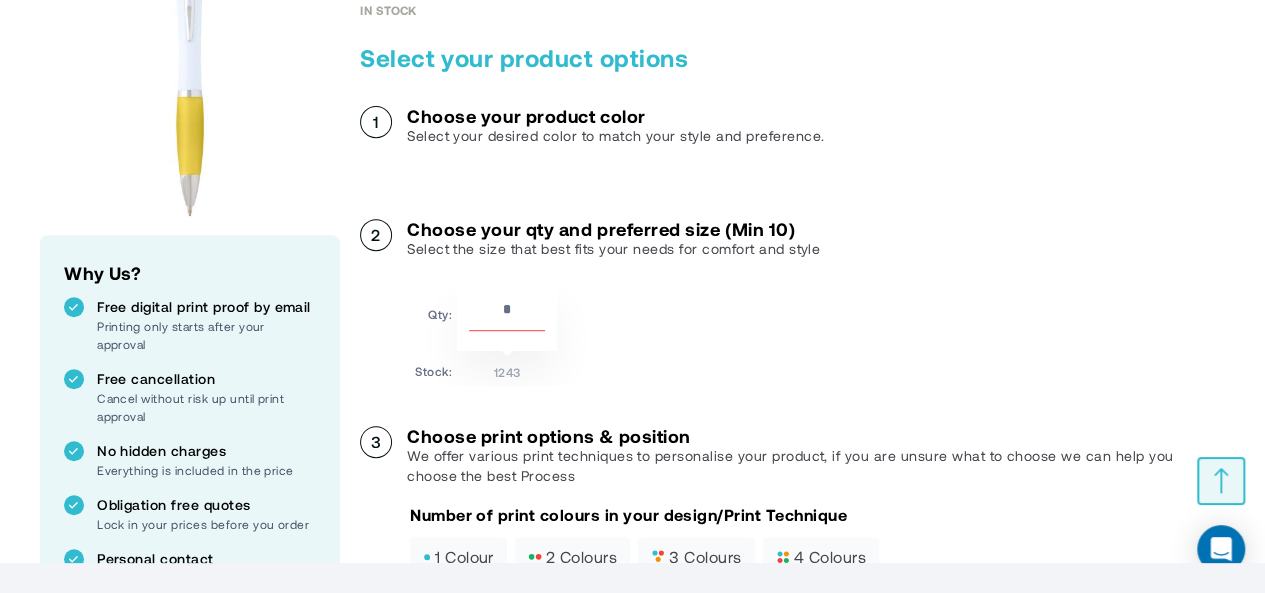 scroll, scrollTop: 383, scrollLeft: 0, axis: vertical 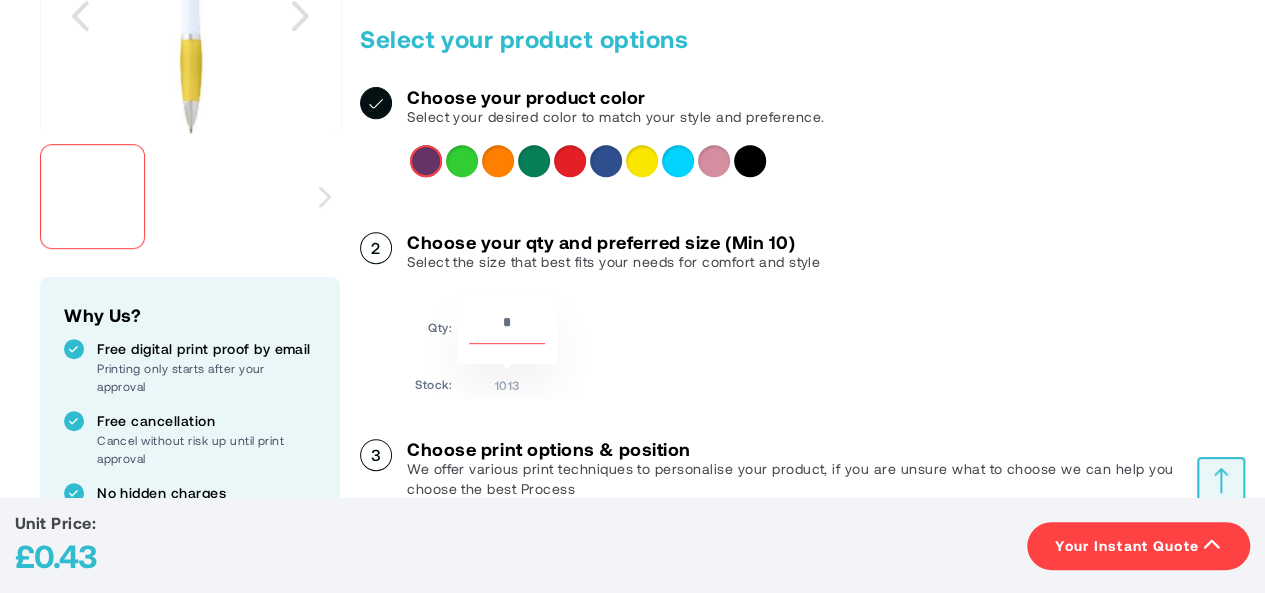 click on "Qty:
**
Stock:
1013" at bounding box center [817, 344] 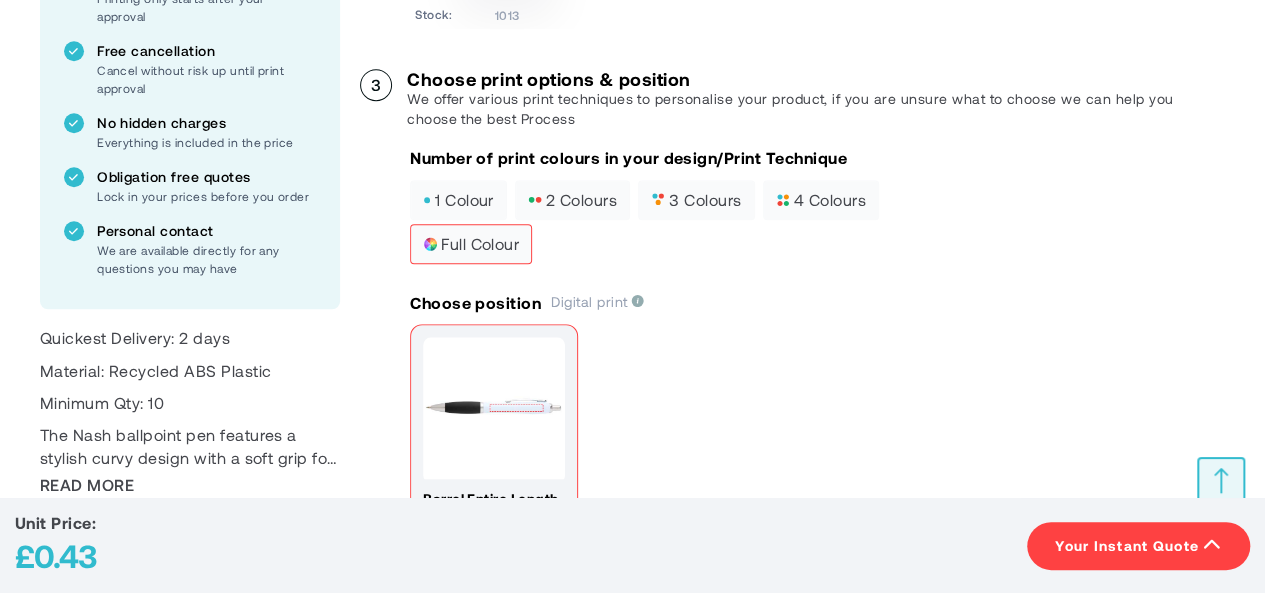 scroll, scrollTop: 754, scrollLeft: 0, axis: vertical 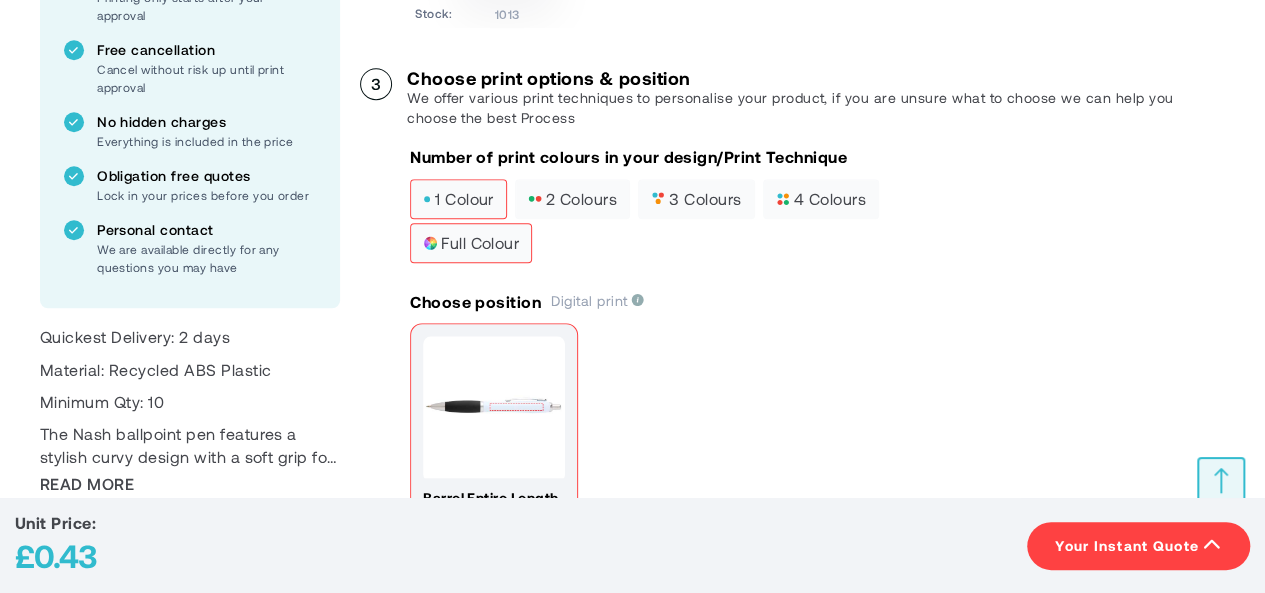 click on "1 colour" at bounding box center [458, 199] 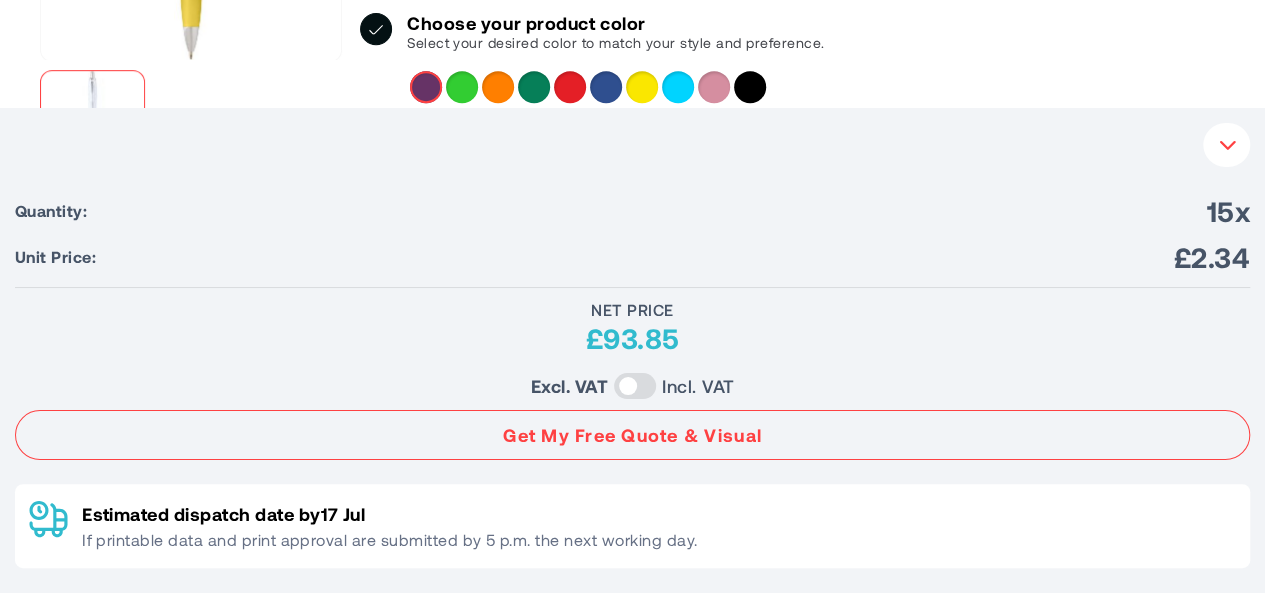 scroll, scrollTop: 333, scrollLeft: 0, axis: vertical 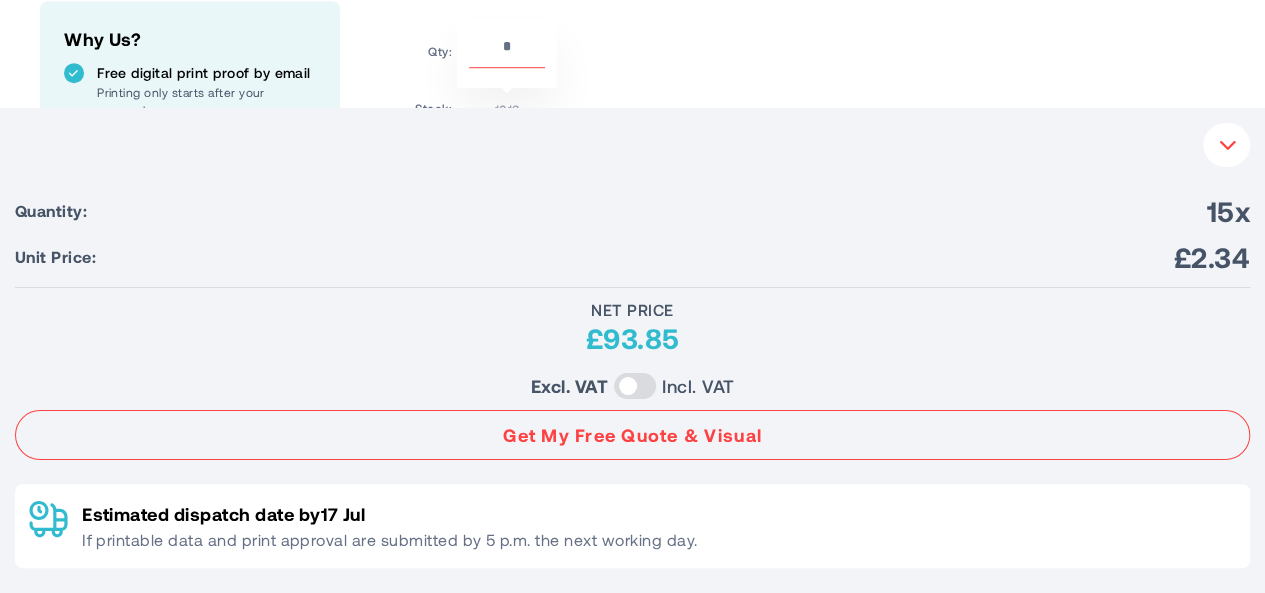 click on "**" at bounding box center [507, 51] 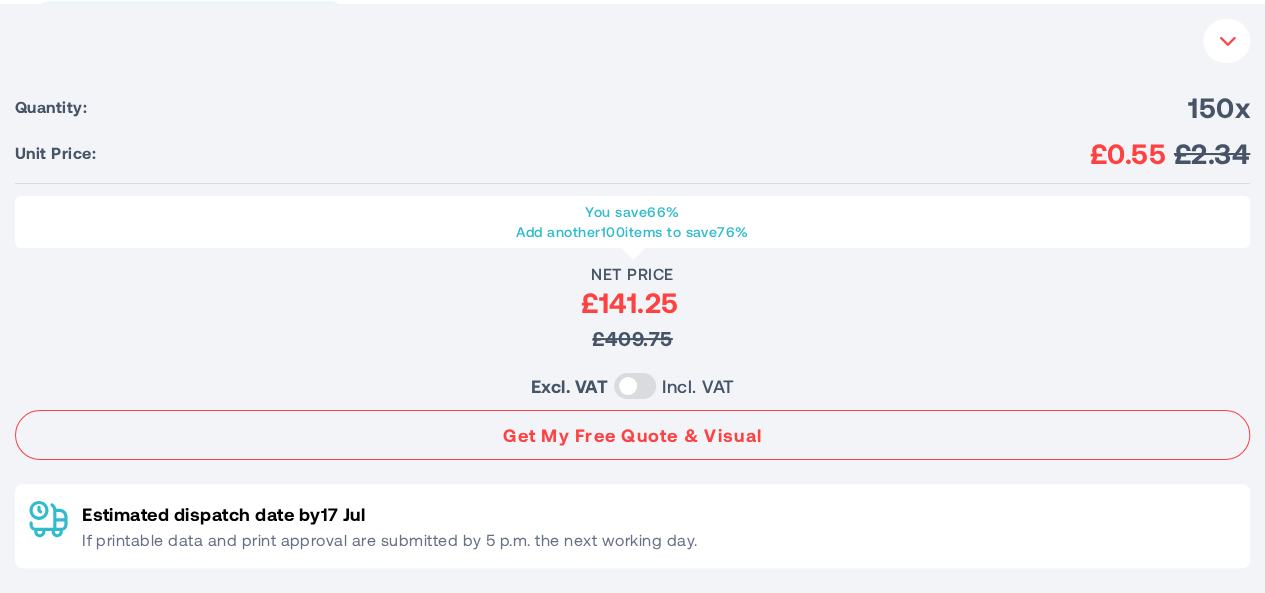 scroll, scrollTop: 0, scrollLeft: 0, axis: both 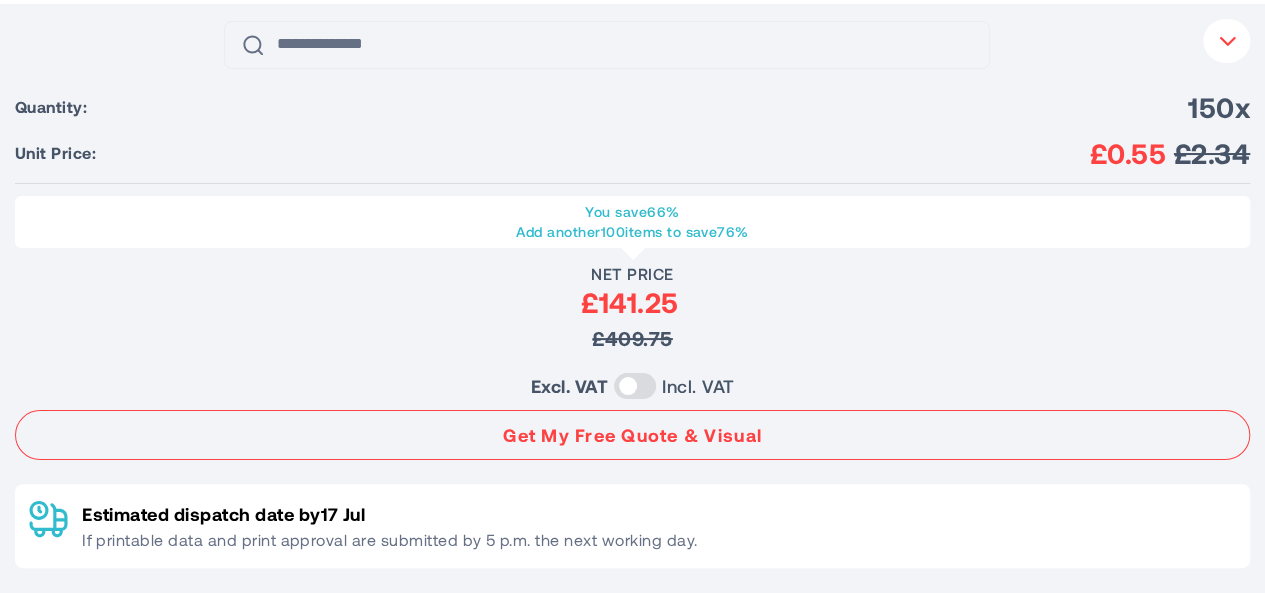 click at bounding box center [1228, 41] 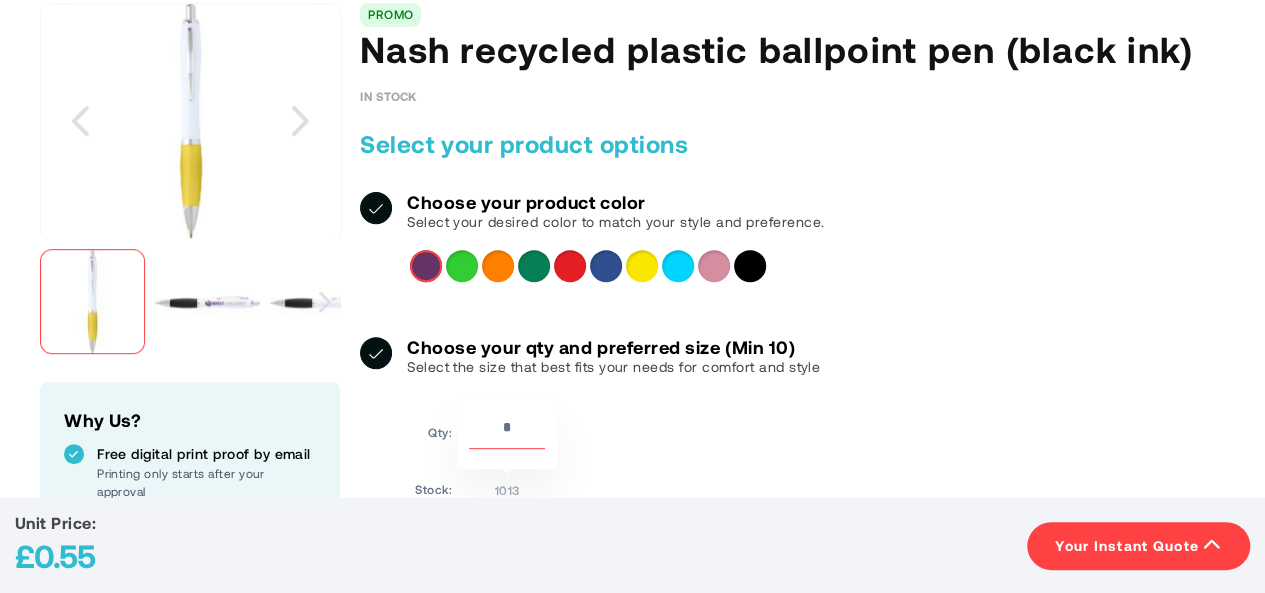 scroll, scrollTop: 285, scrollLeft: 0, axis: vertical 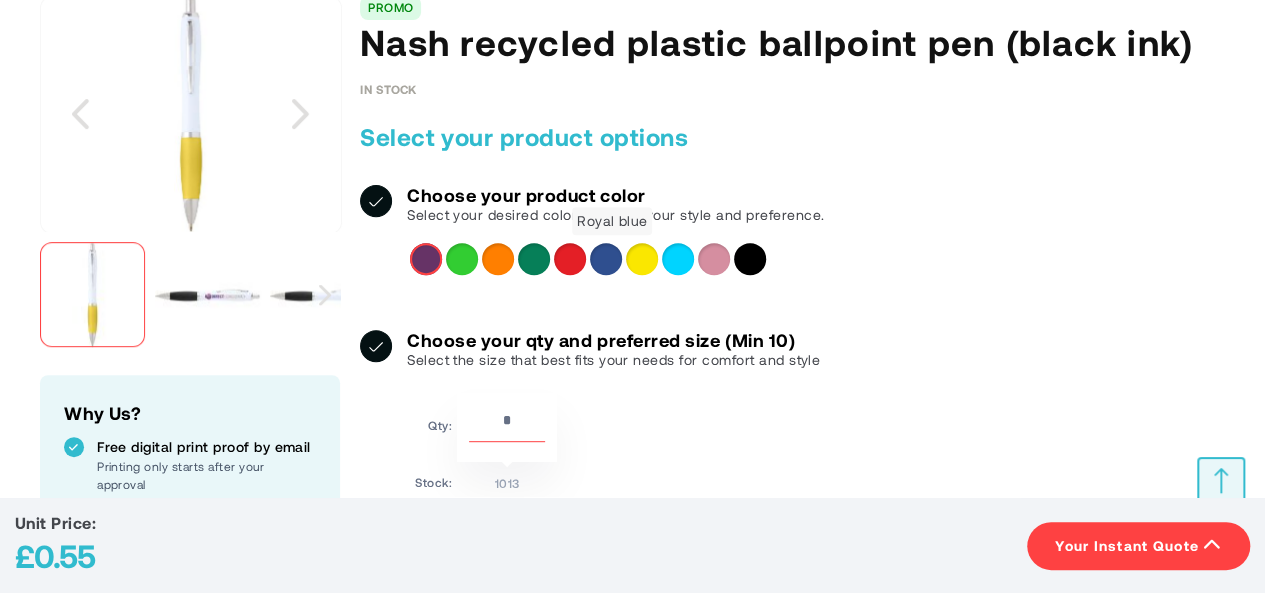 click at bounding box center [606, 259] 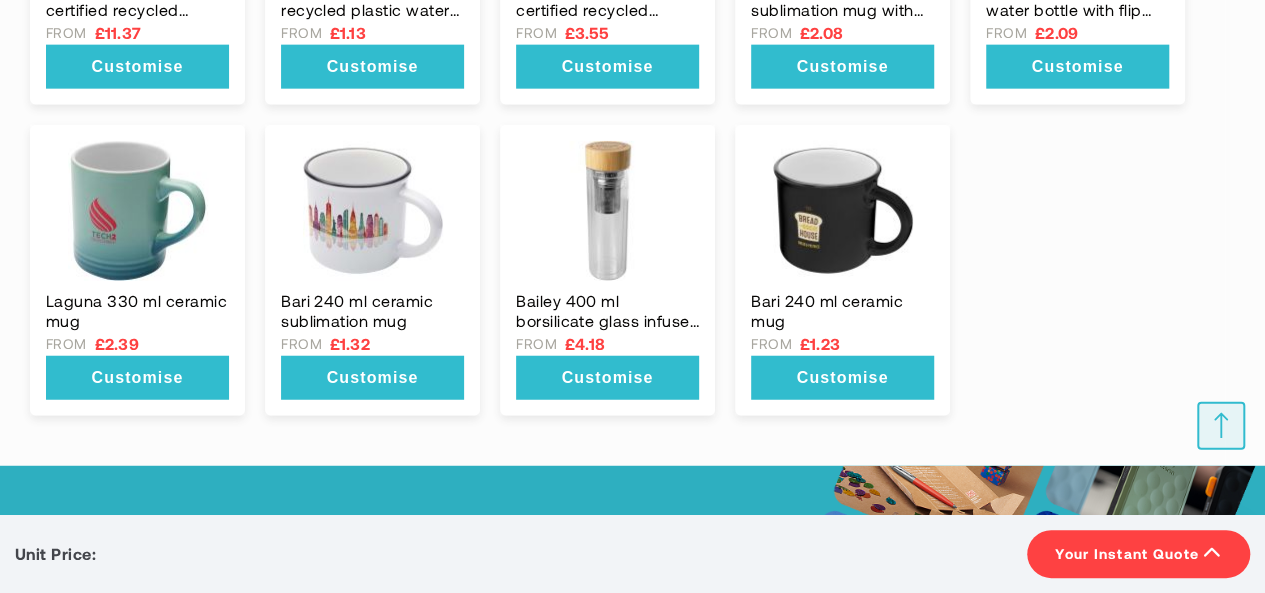 scroll, scrollTop: 2409, scrollLeft: 0, axis: vertical 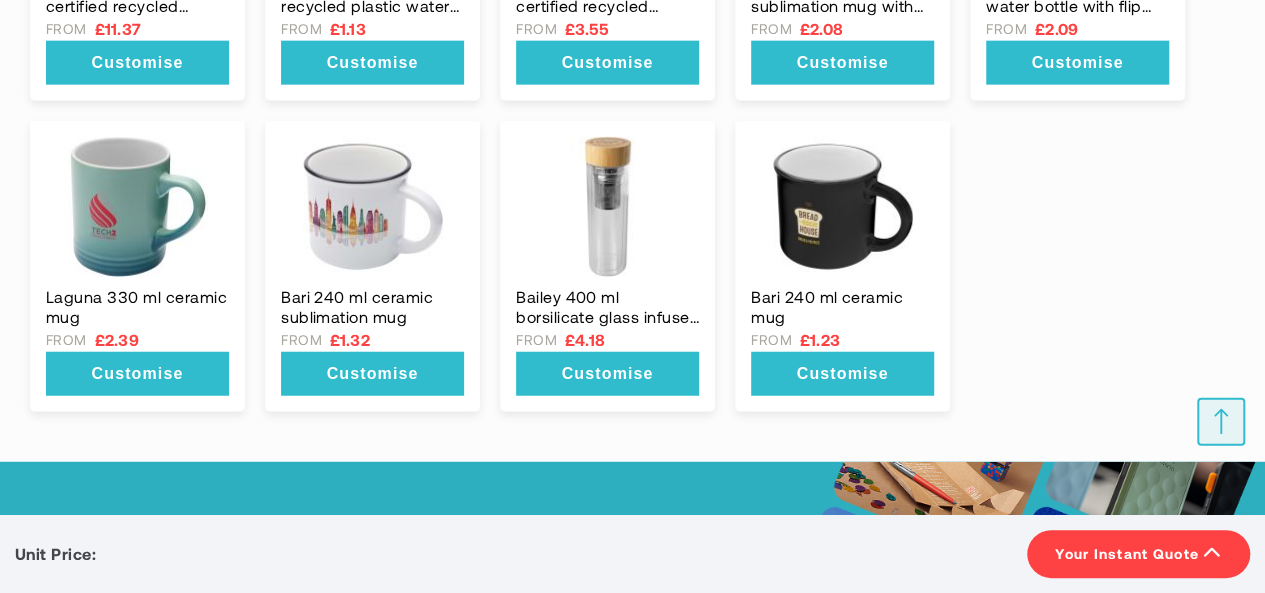 click 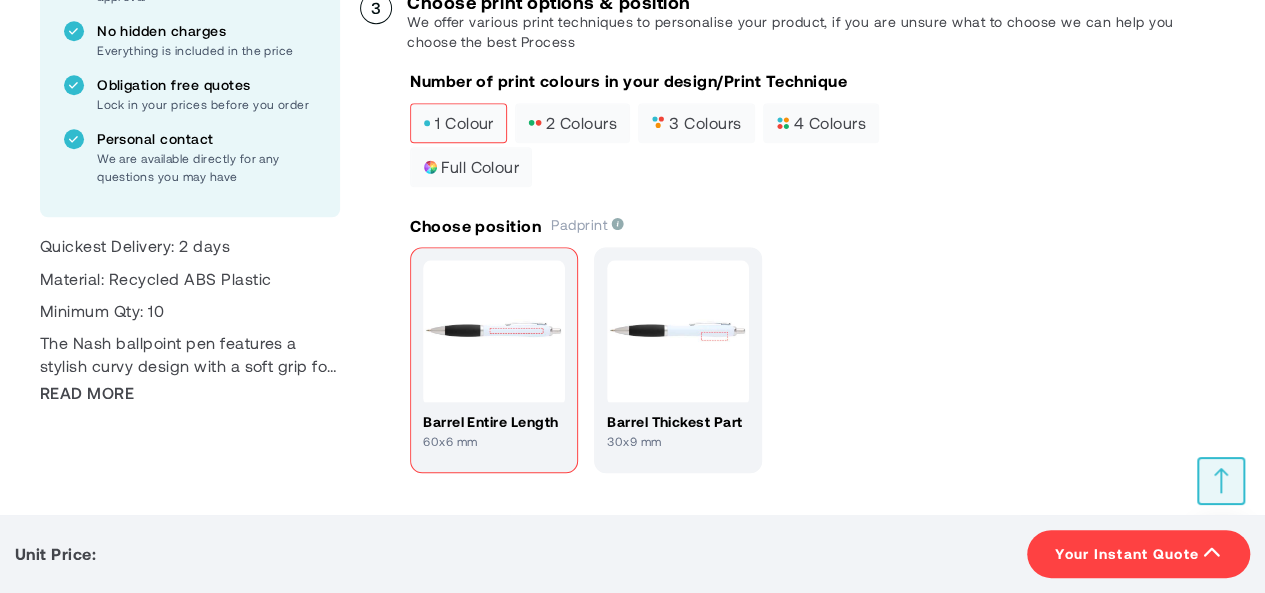 scroll, scrollTop: 844, scrollLeft: 0, axis: vertical 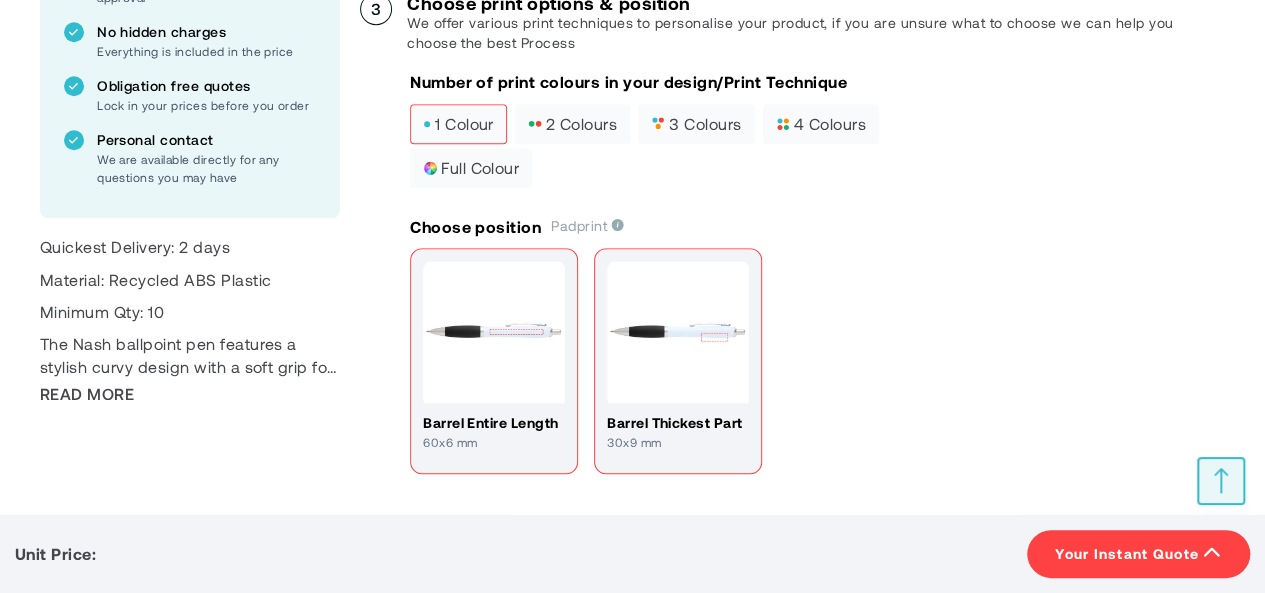 click at bounding box center (678, 332) 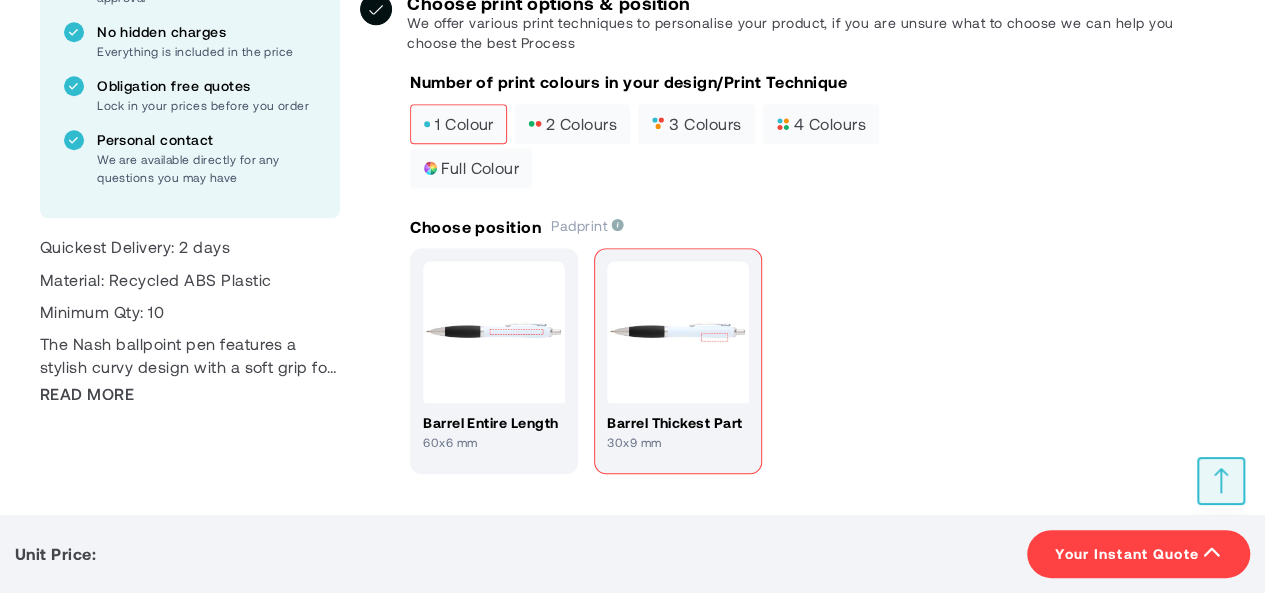 click at bounding box center [1212, 554] 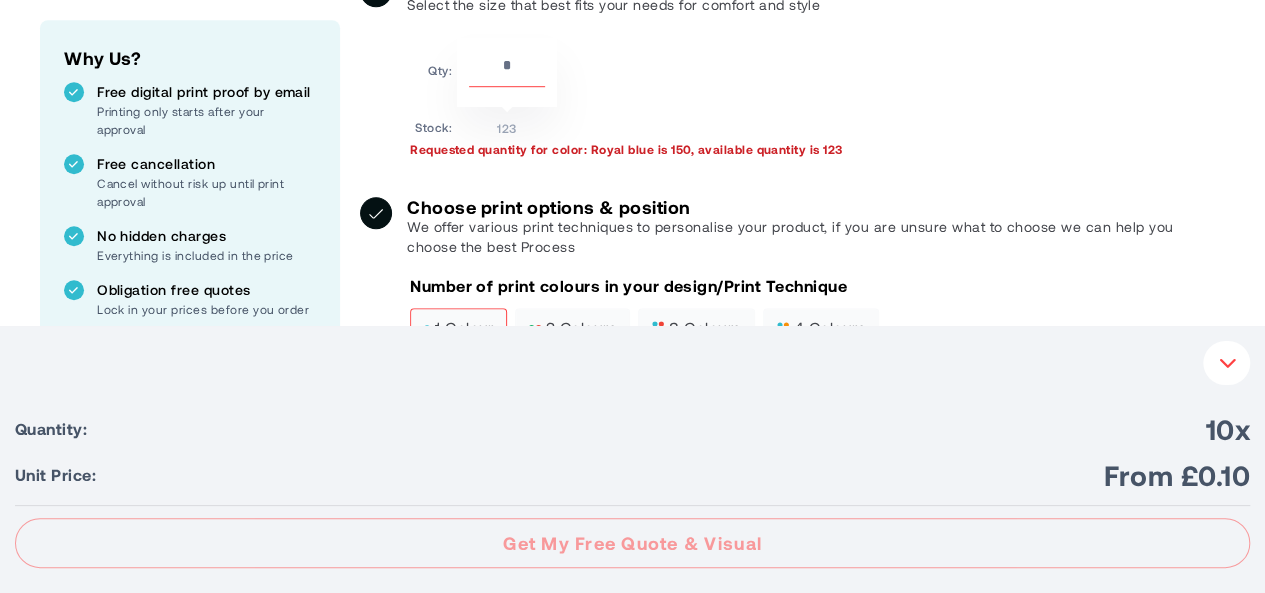 scroll, scrollTop: 641, scrollLeft: 0, axis: vertical 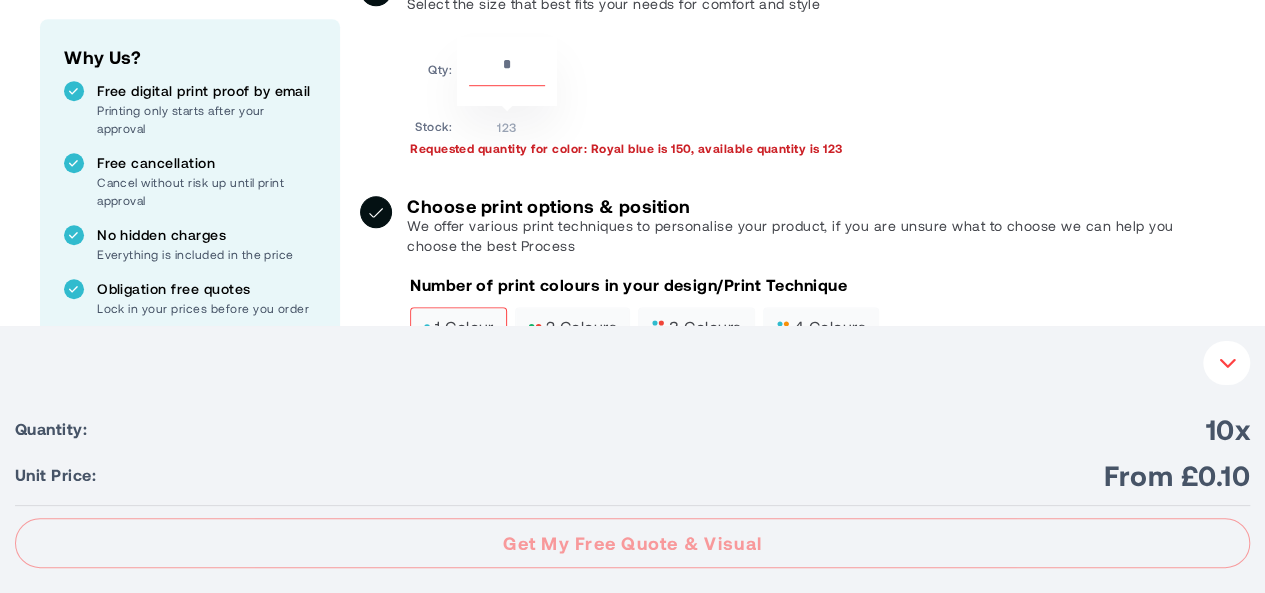 click on "***" at bounding box center (507, 69) 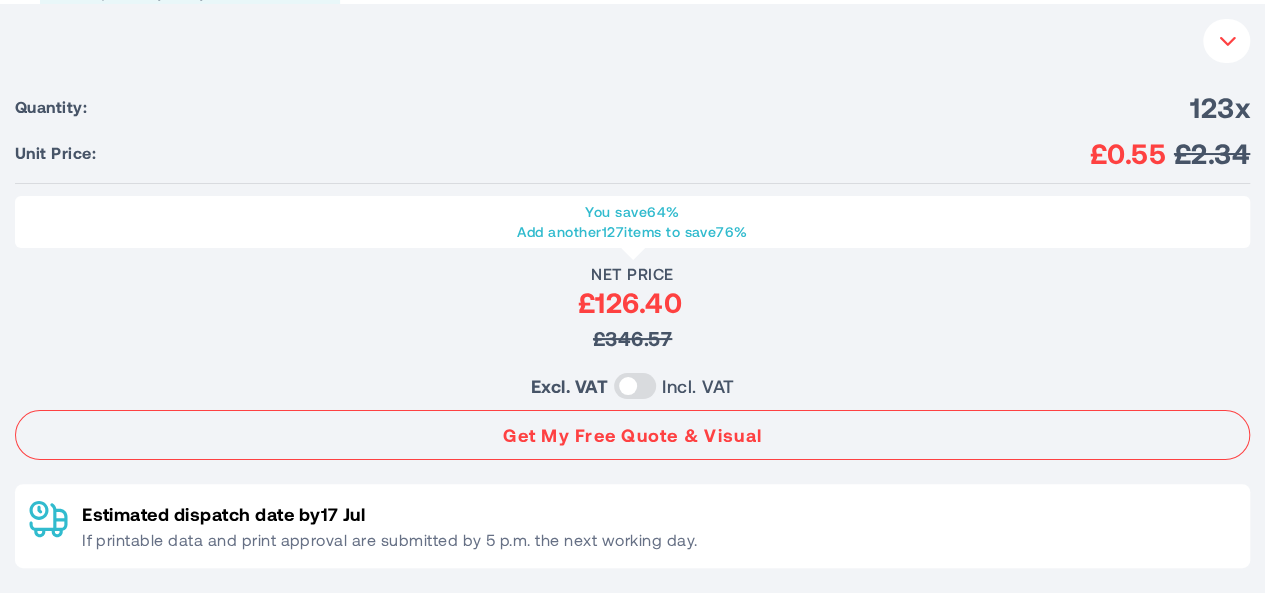 scroll, scrollTop: 820, scrollLeft: 0, axis: vertical 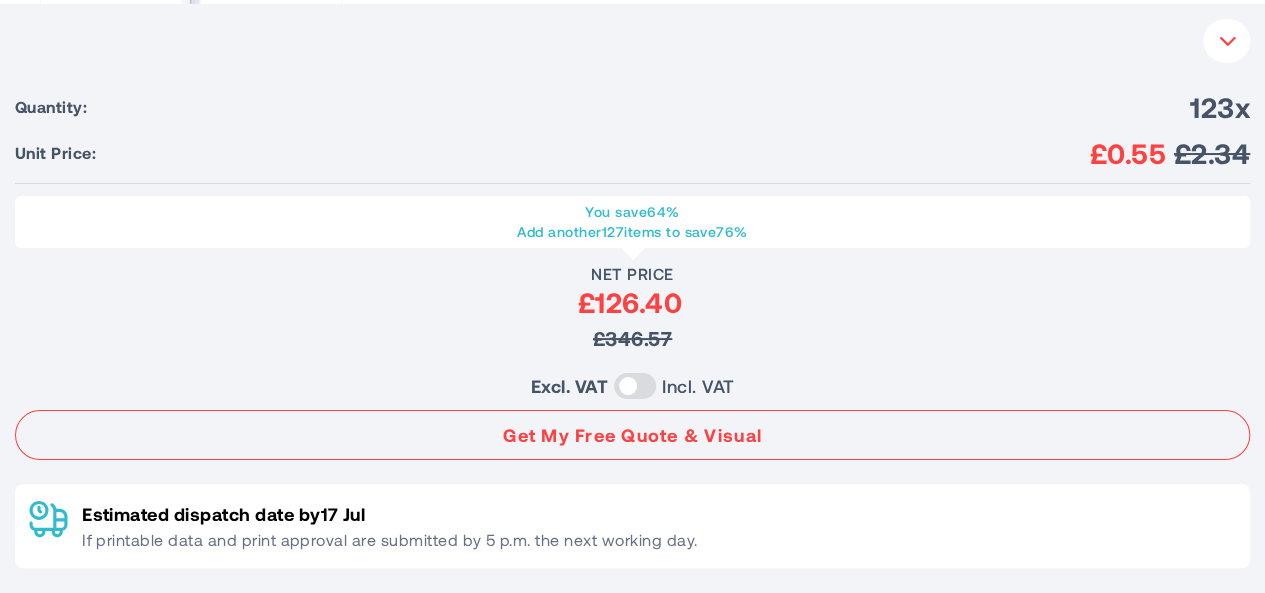 click on "Your Instant Quote" at bounding box center [1226, 41] 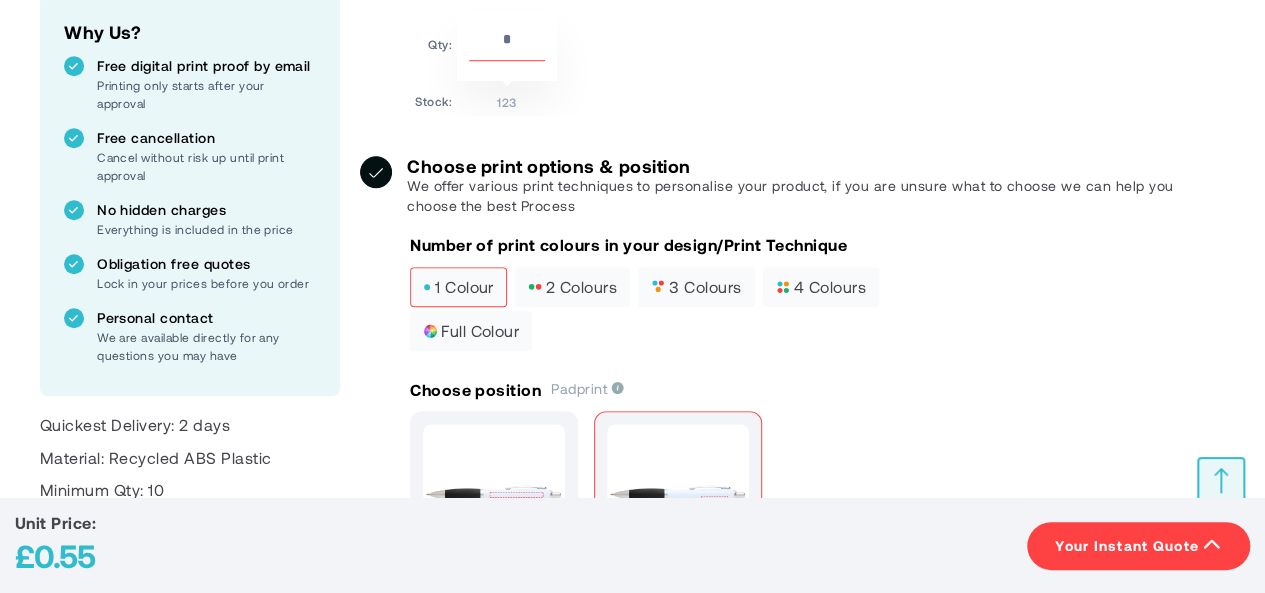 scroll, scrollTop: 977, scrollLeft: 0, axis: vertical 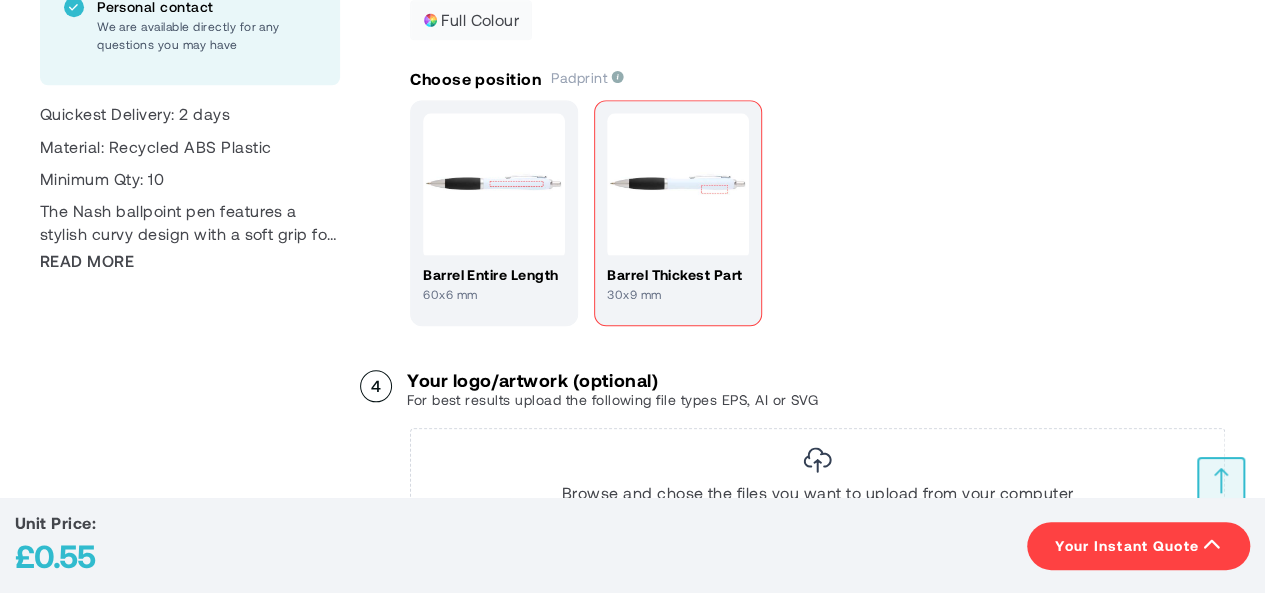 click at bounding box center [1212, 546] 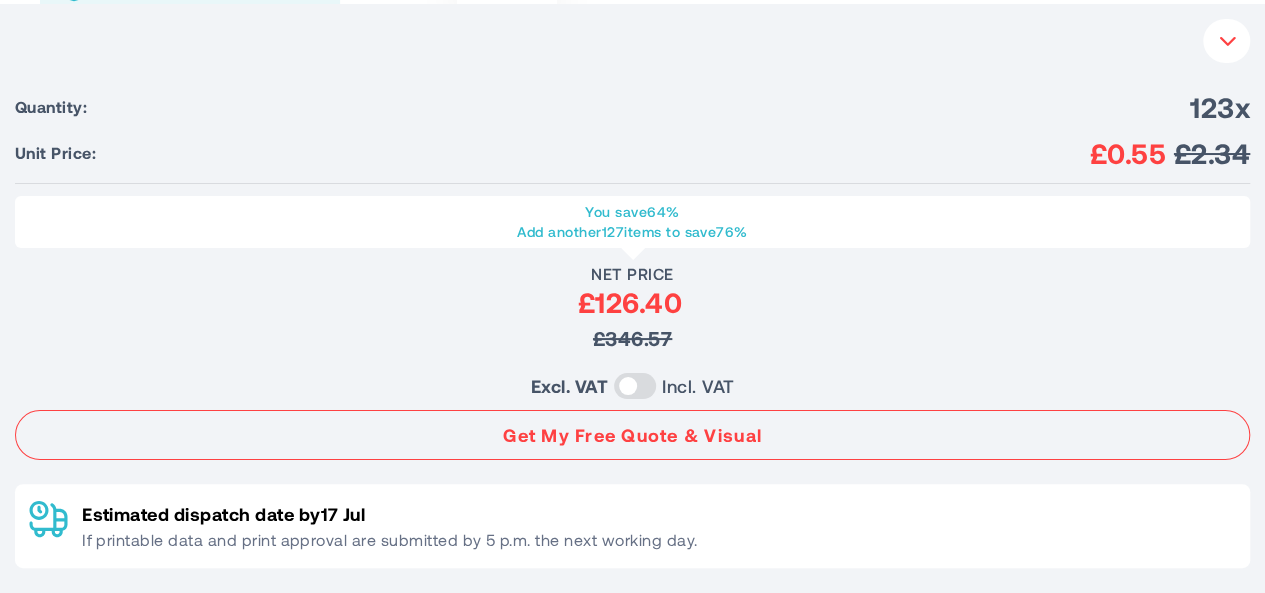 scroll, scrollTop: 742, scrollLeft: 0, axis: vertical 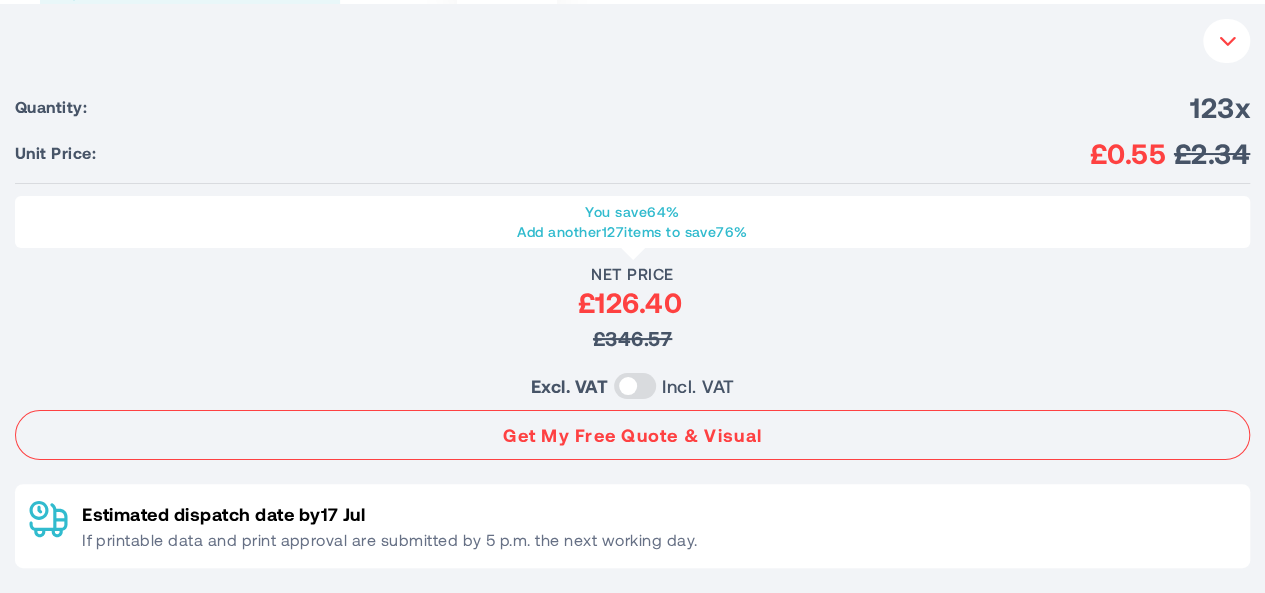 click at bounding box center [1228, 41] 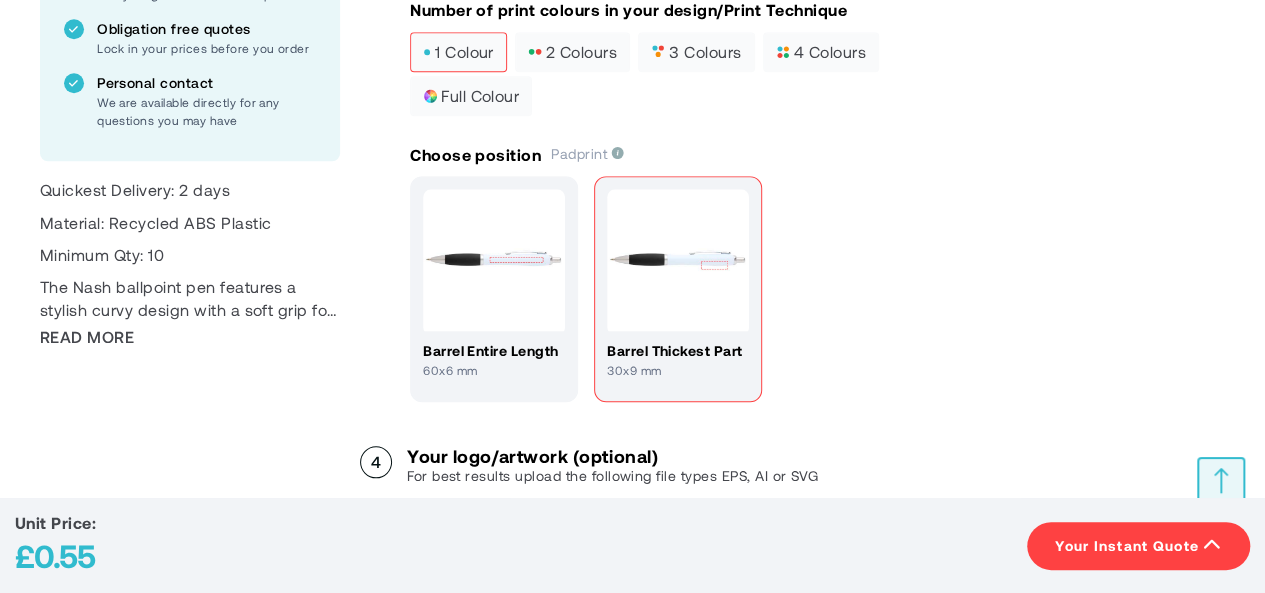 scroll, scrollTop: 904, scrollLeft: 0, axis: vertical 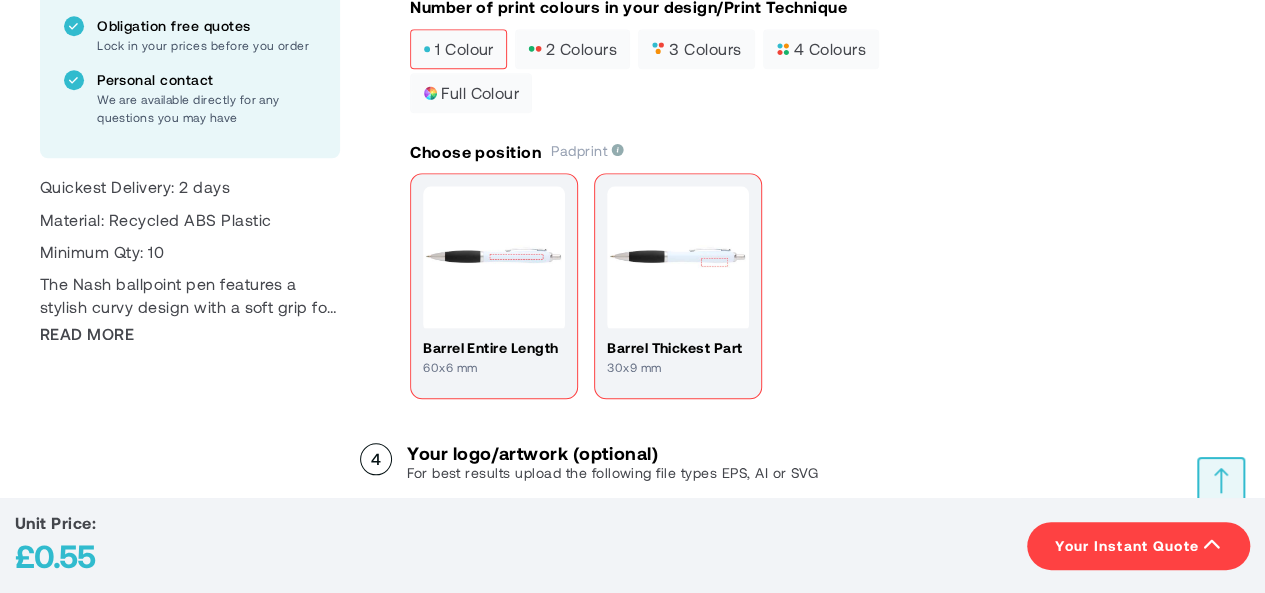 click at bounding box center [494, 257] 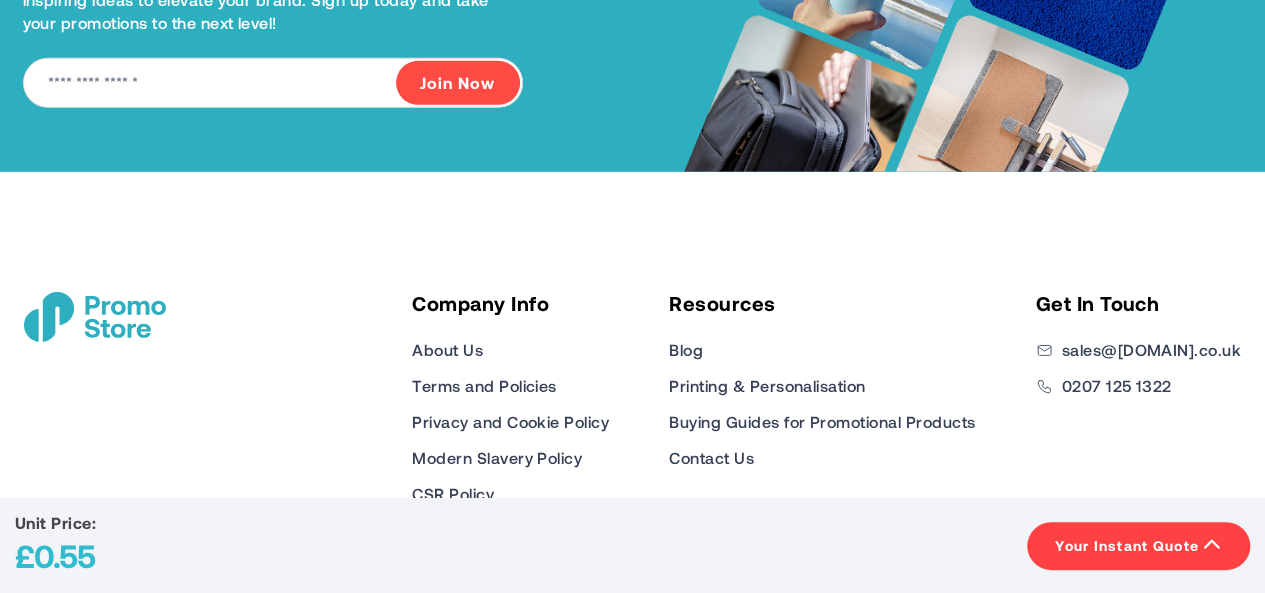 scroll, scrollTop: 3072, scrollLeft: 0, axis: vertical 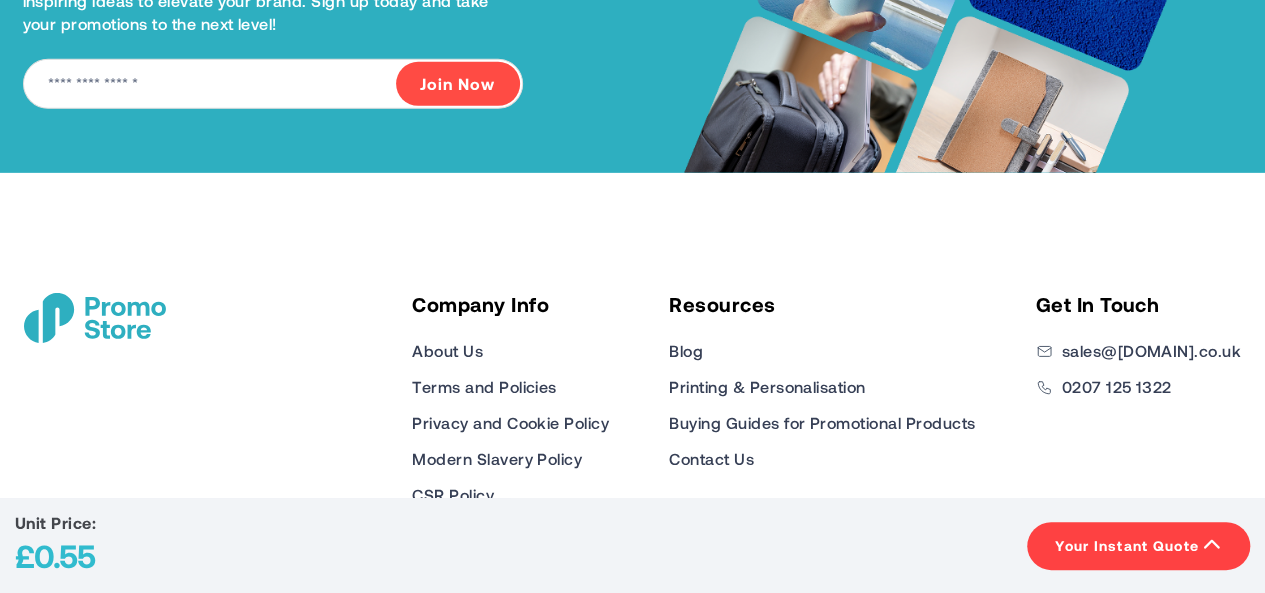click on "Your Instant Quote" at bounding box center [1127, 546] 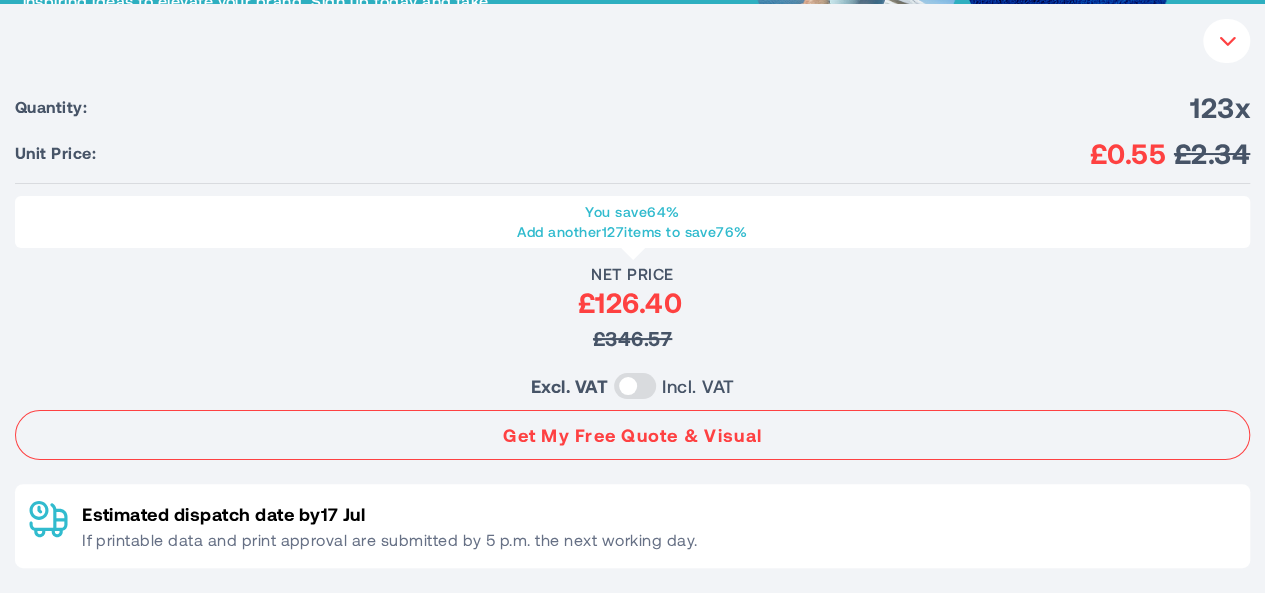 click at bounding box center [635, 386] 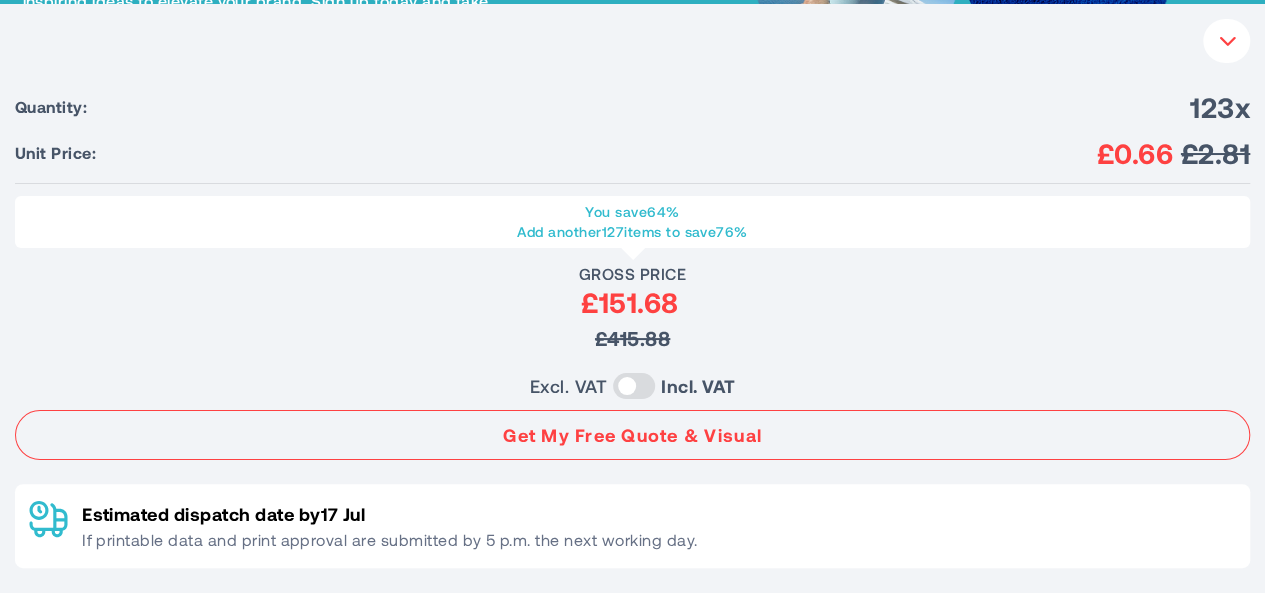 scroll, scrollTop: 0, scrollLeft: 0, axis: both 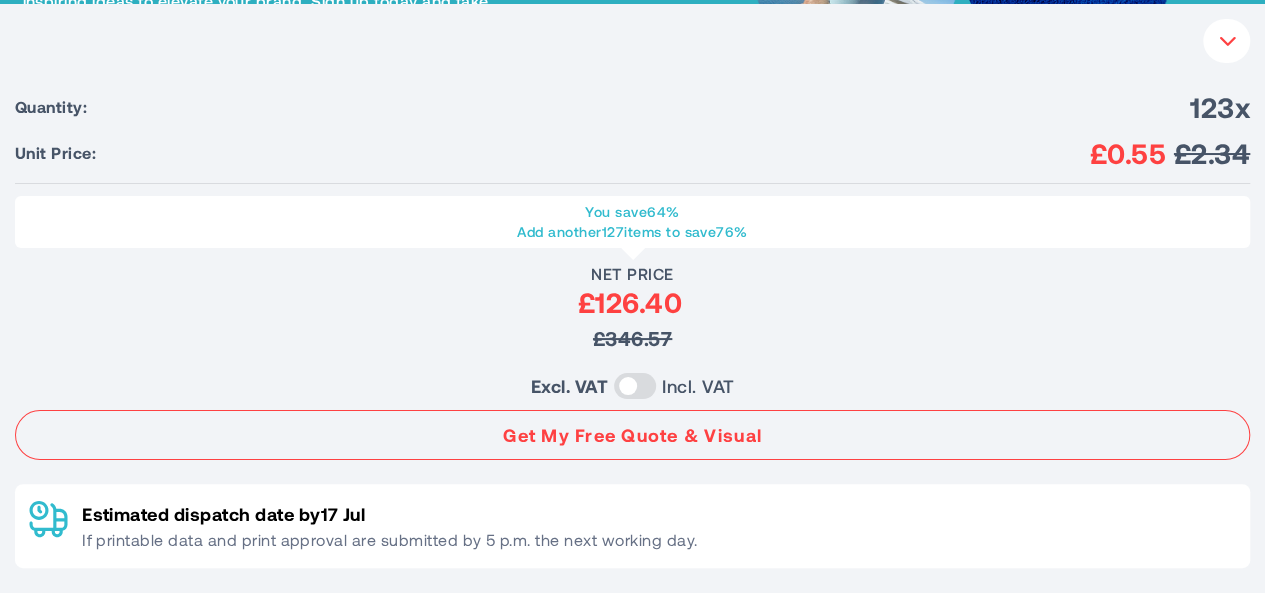 click at bounding box center [635, 386] 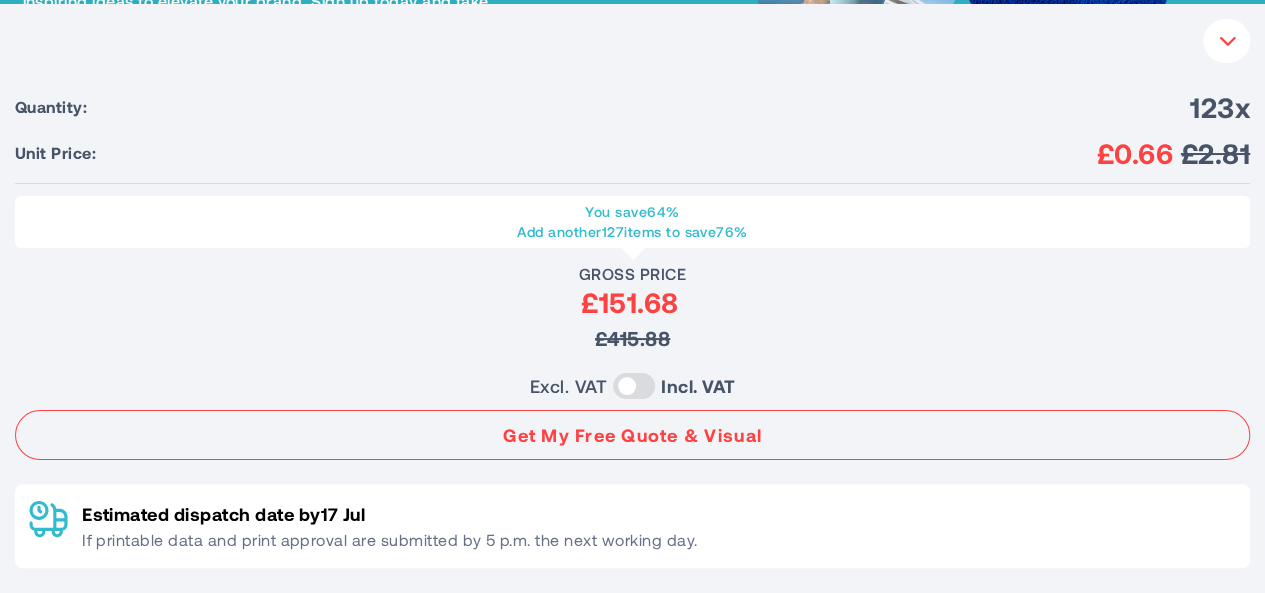 click at bounding box center (634, 386) 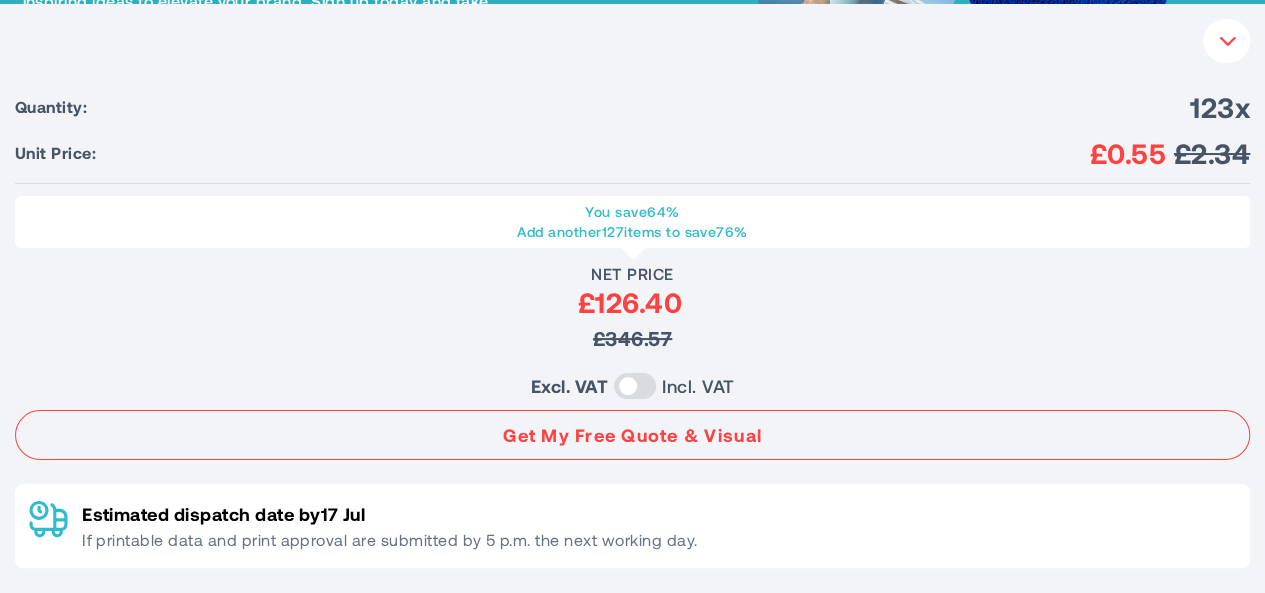 click at bounding box center (635, 386) 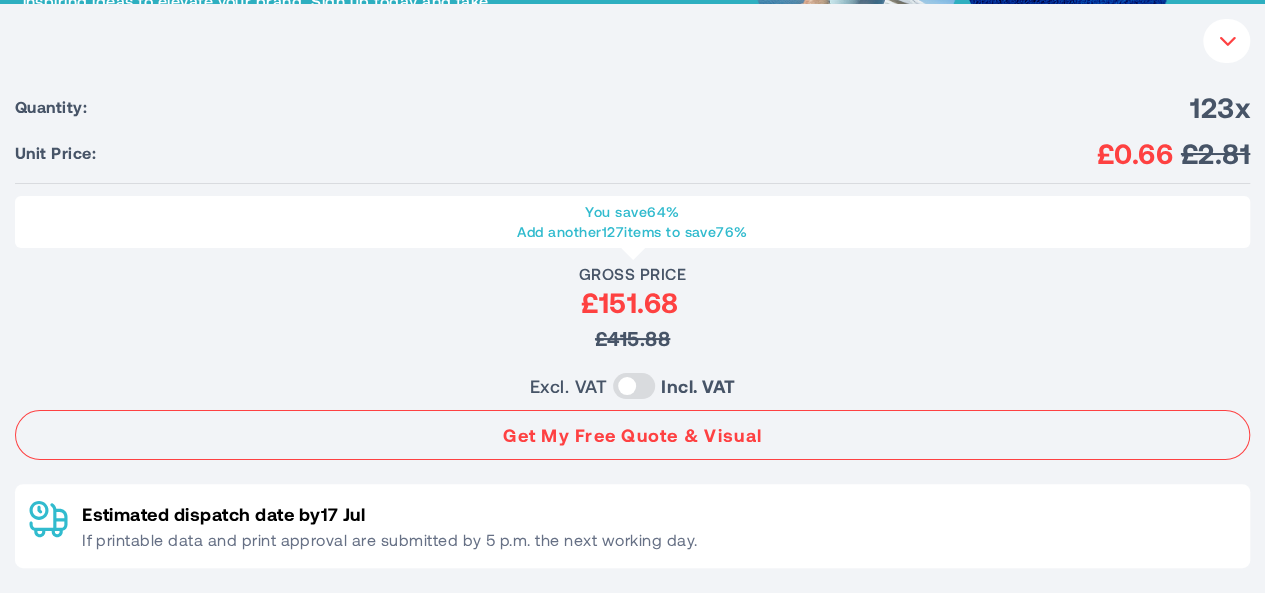 click at bounding box center (634, 386) 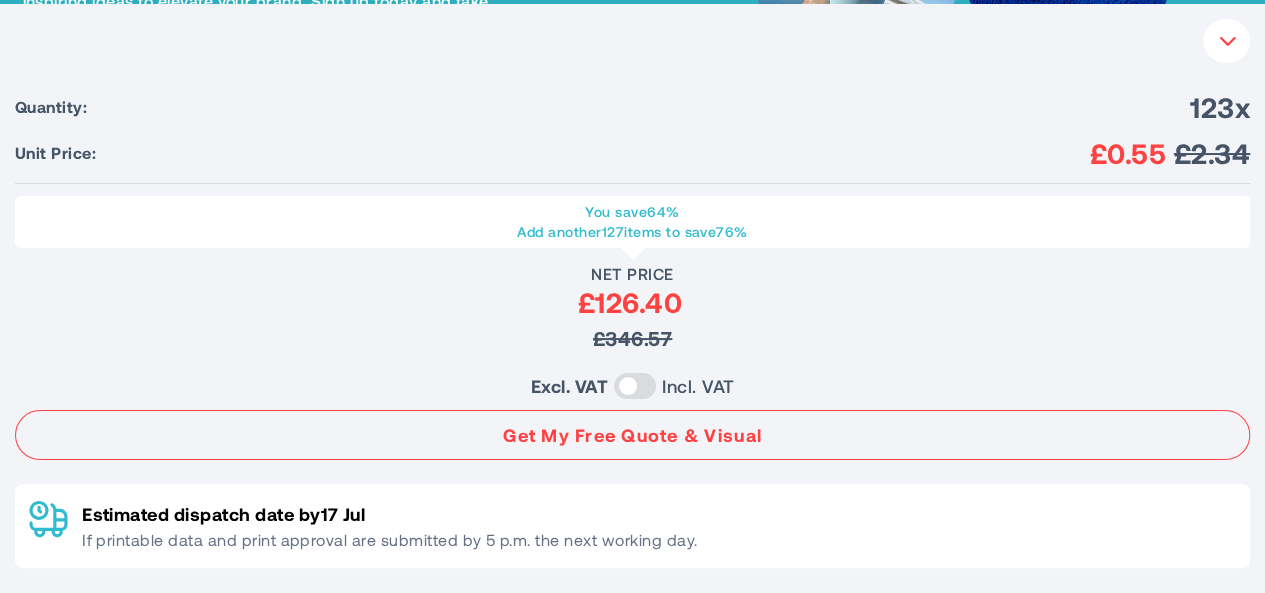 click at bounding box center (635, 386) 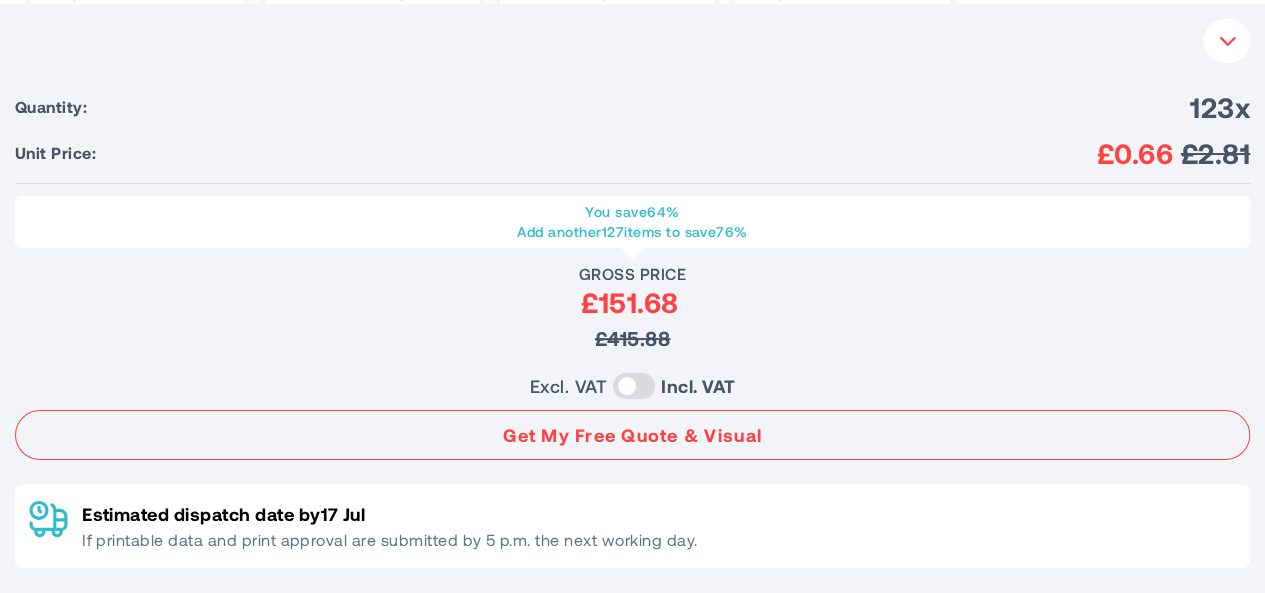scroll, scrollTop: 2687, scrollLeft: 0, axis: vertical 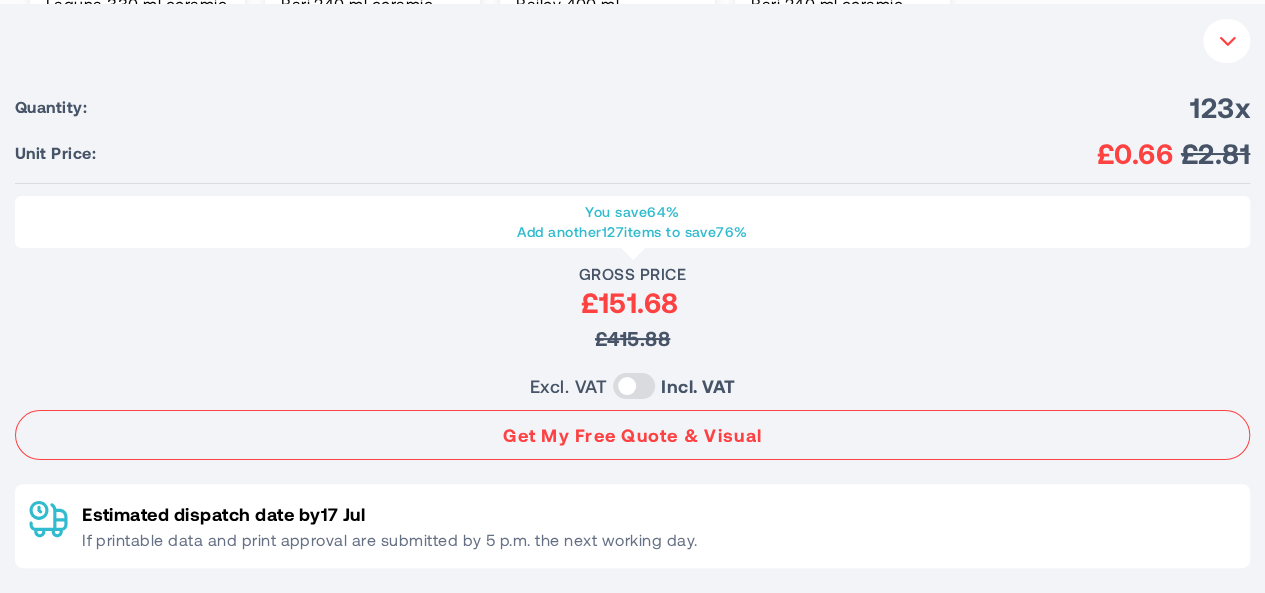 click at bounding box center (1228, 41) 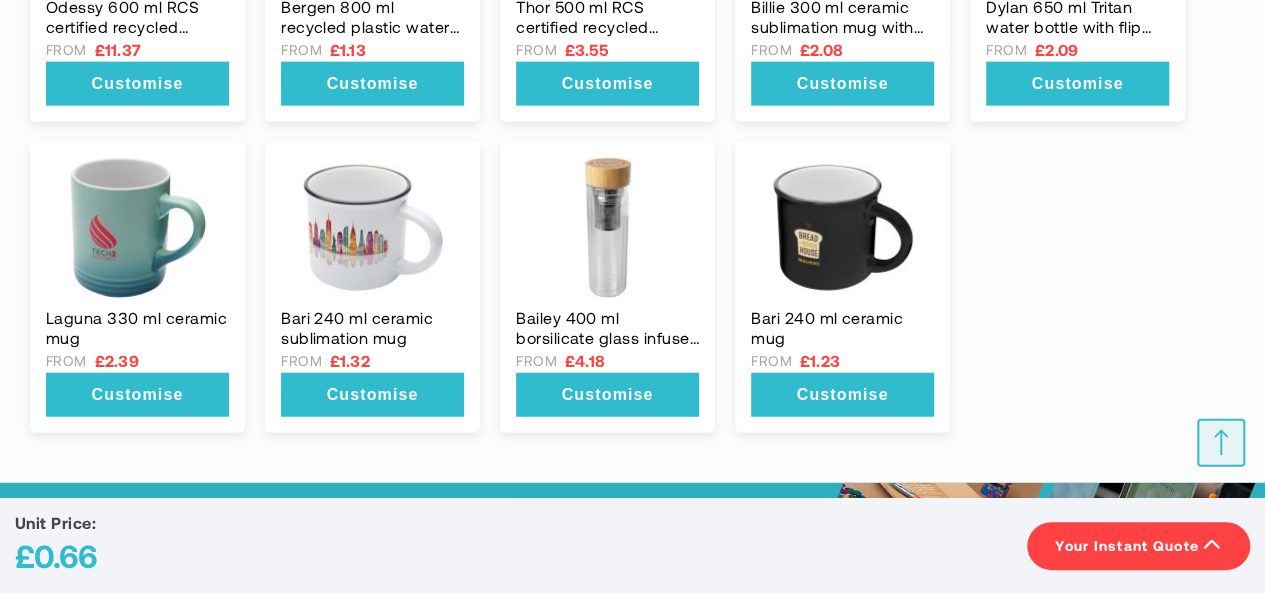 scroll, scrollTop: 2359, scrollLeft: 0, axis: vertical 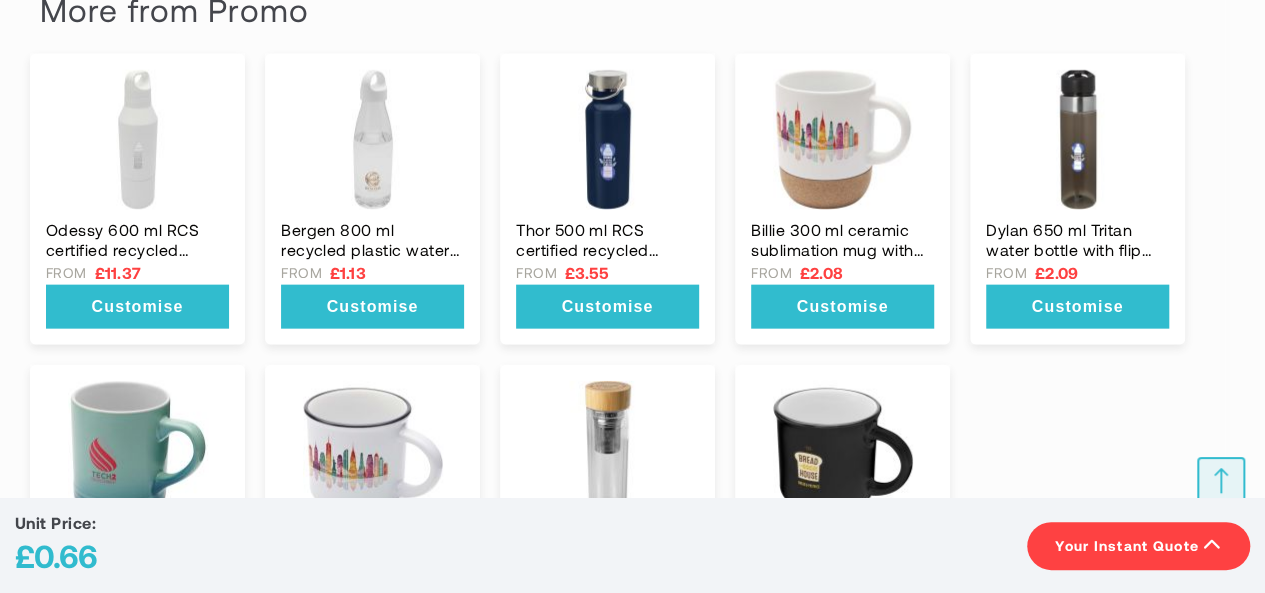 click on "Your Instant Quote" at bounding box center [1127, 546] 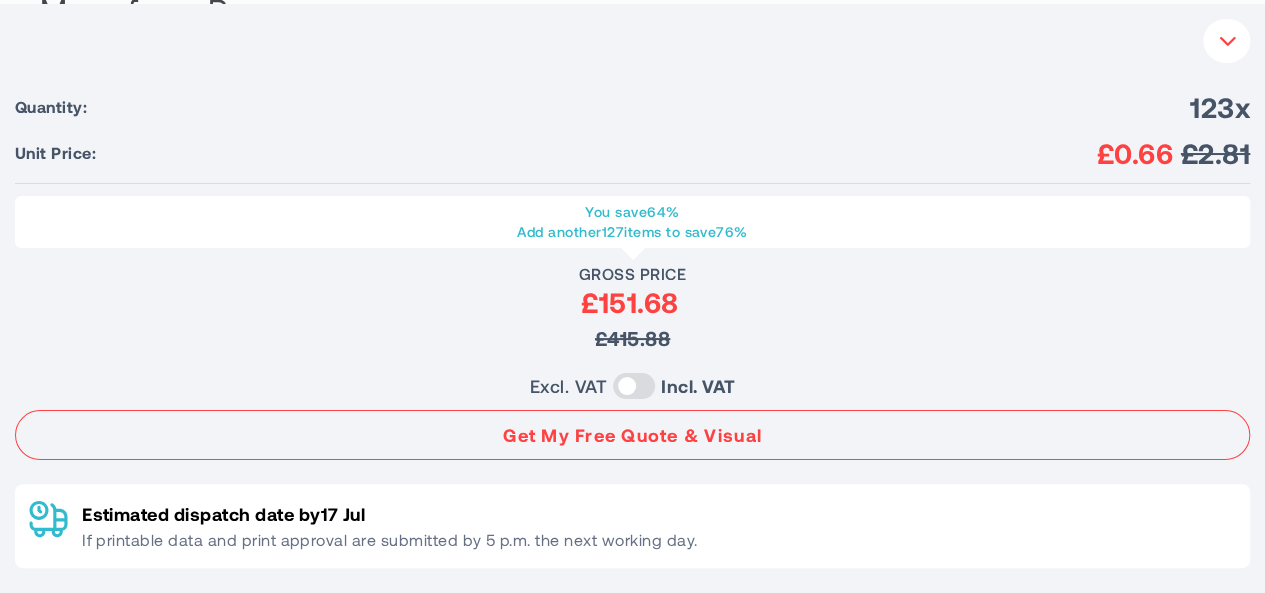 click at bounding box center (634, 386) 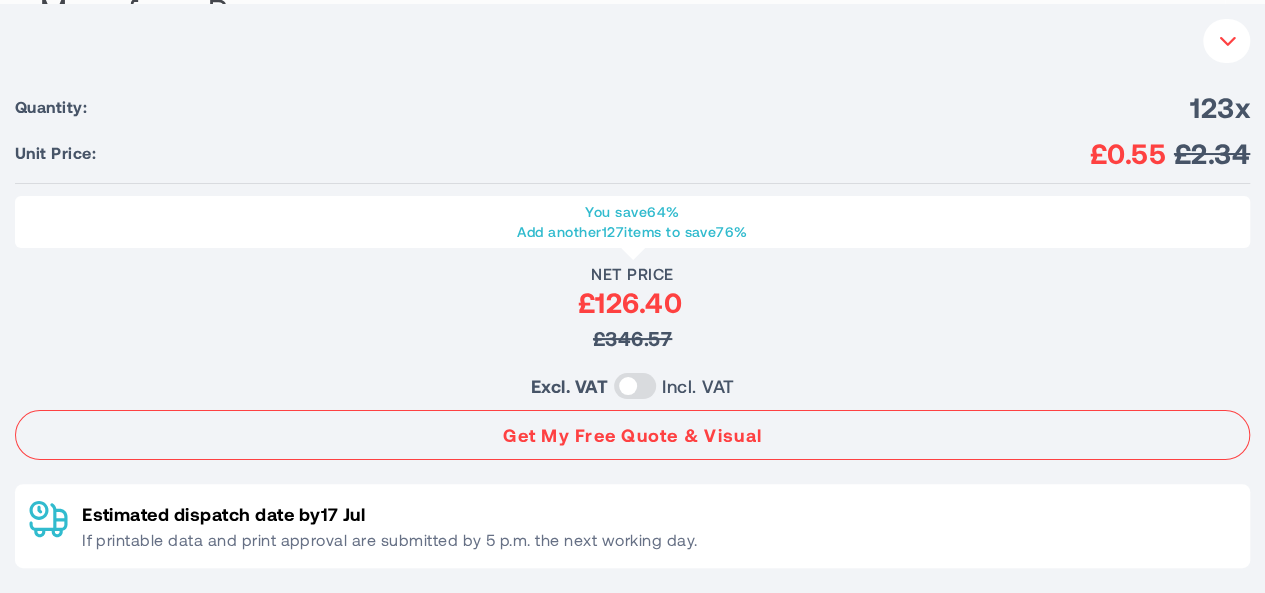 scroll, scrollTop: 2241, scrollLeft: 0, axis: vertical 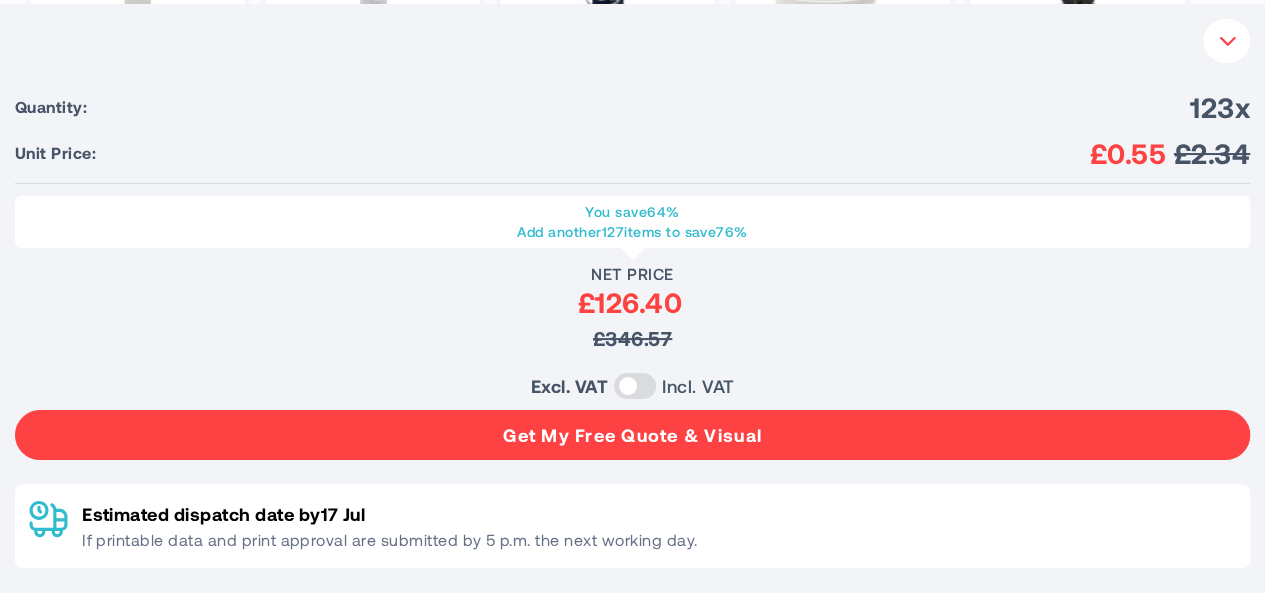 click on "Get My Free Quote & Visual" at bounding box center [632, 435] 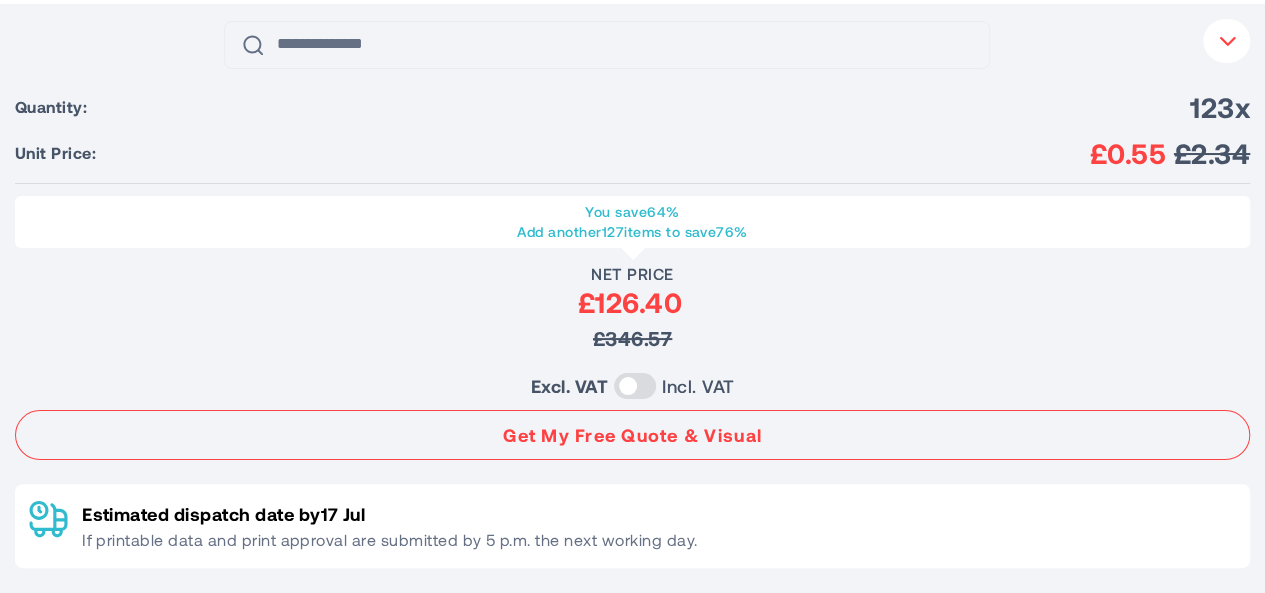 scroll, scrollTop: 1, scrollLeft: 0, axis: vertical 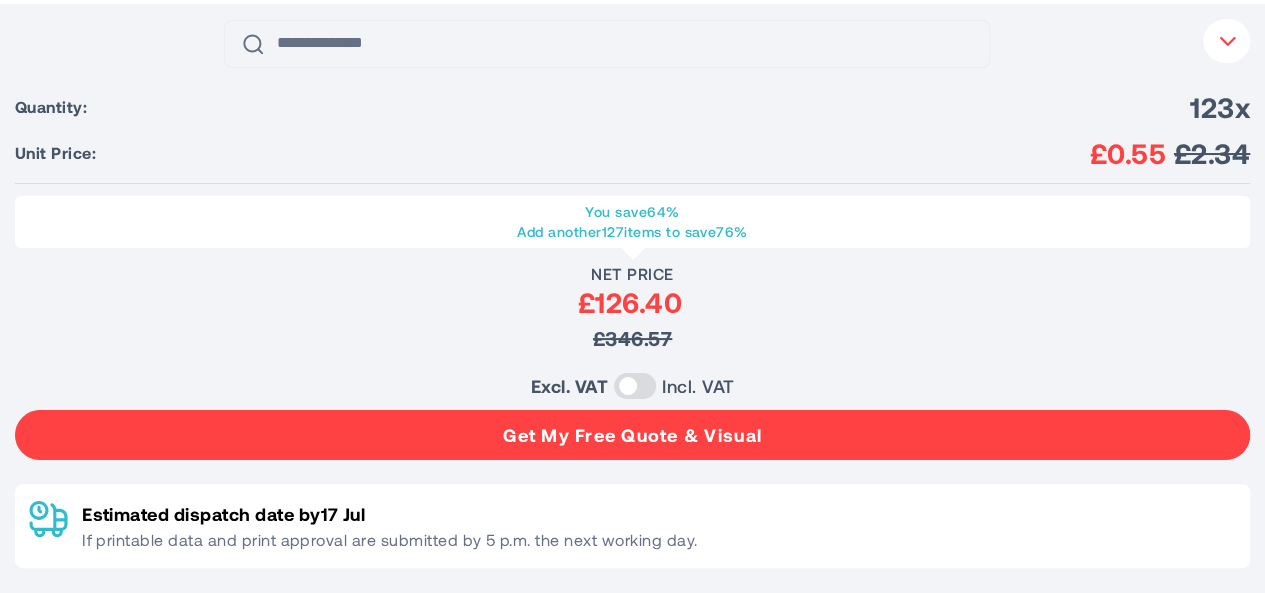 click on "Get My Free Quote & Visual" at bounding box center (632, 435) 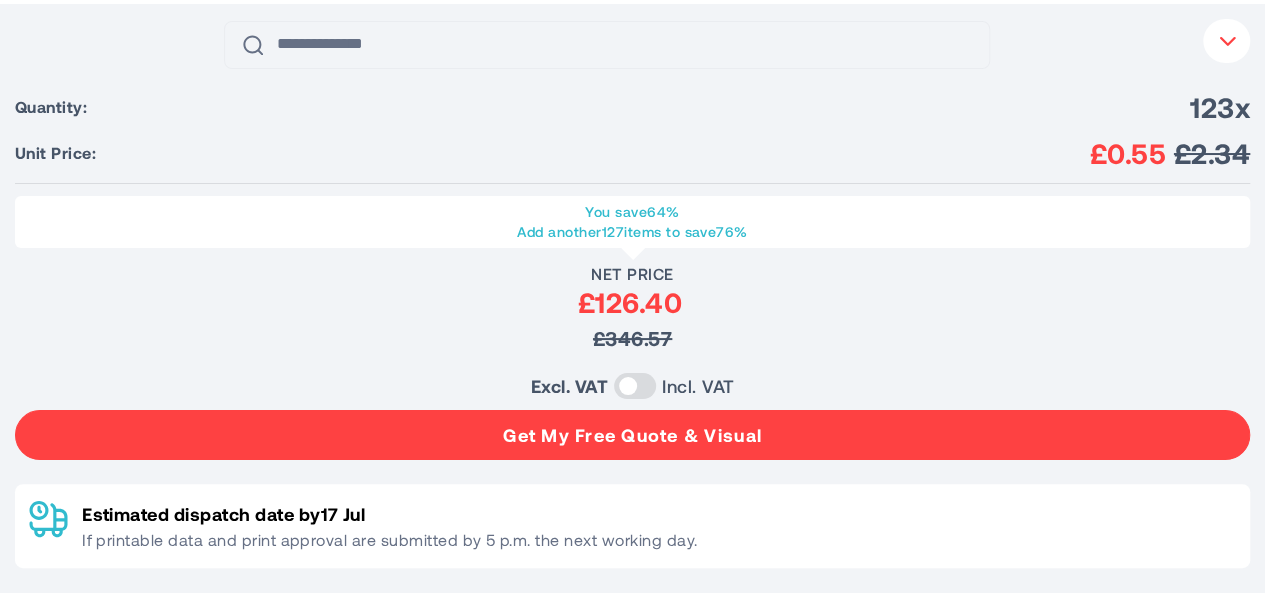 scroll, scrollTop: 0, scrollLeft: 0, axis: both 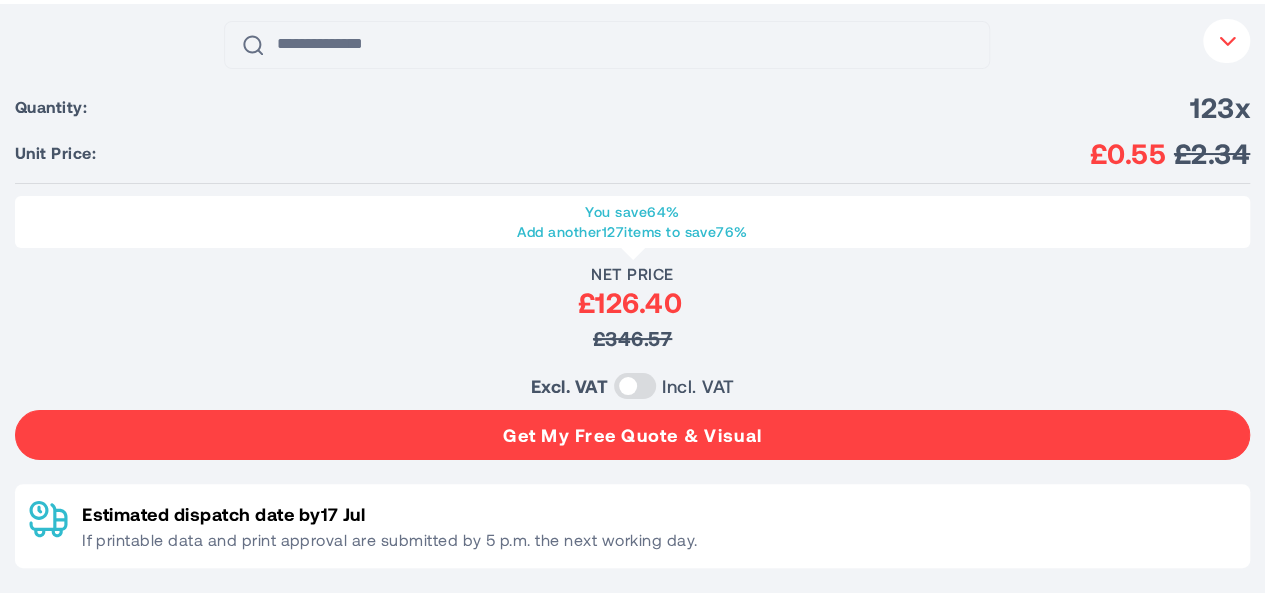 click on "Get My Free Quote & Visual" at bounding box center (632, 435) 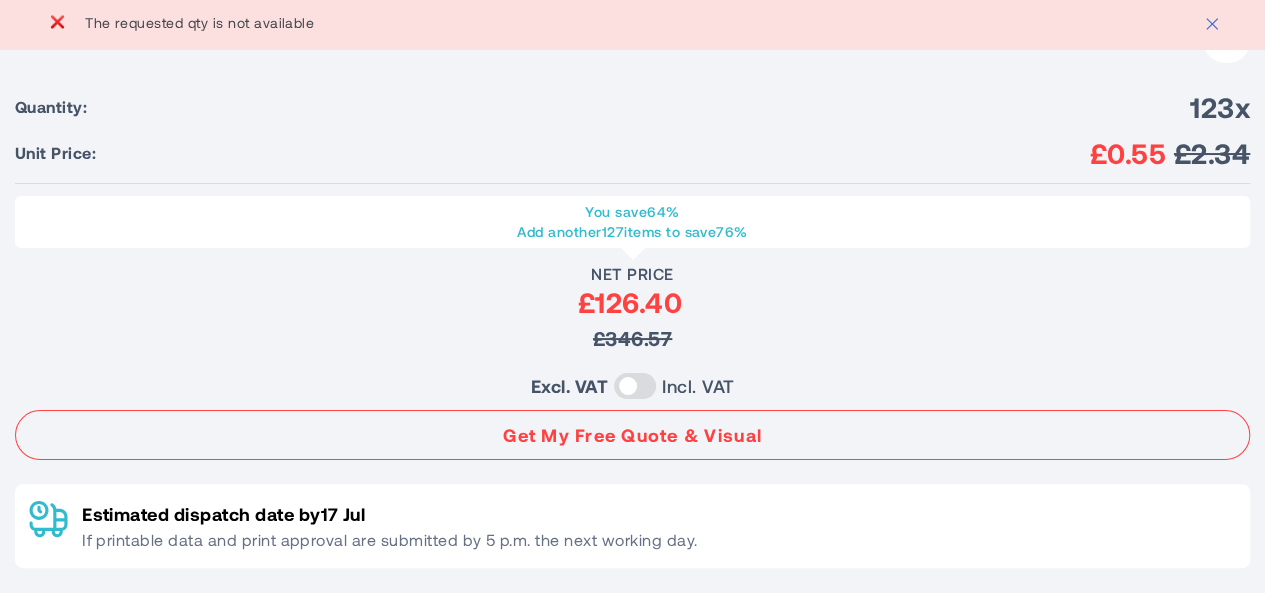 scroll, scrollTop: 614, scrollLeft: 0, axis: vertical 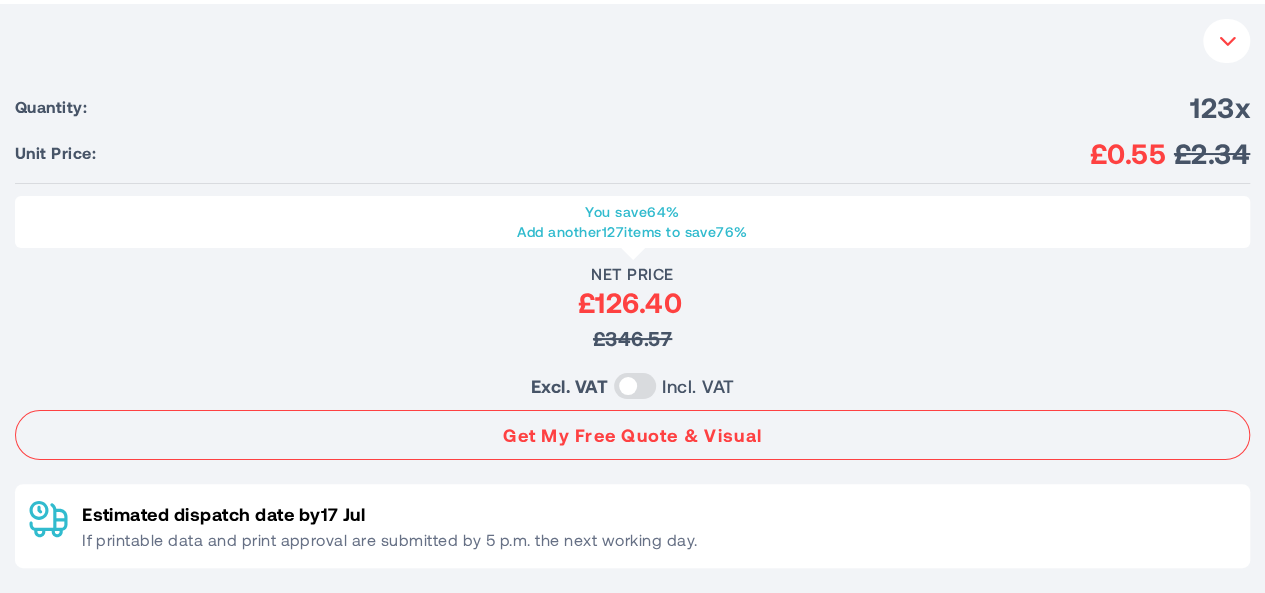 click at bounding box center [1228, 41] 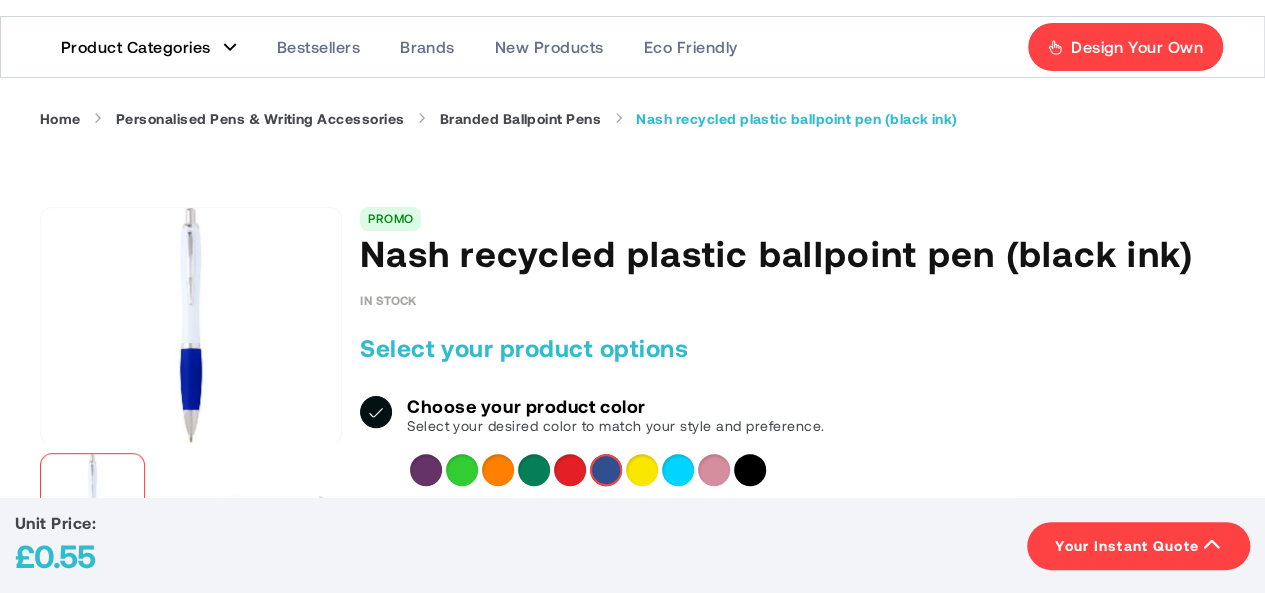 click on "Your Instant Quote" at bounding box center [1127, 546] 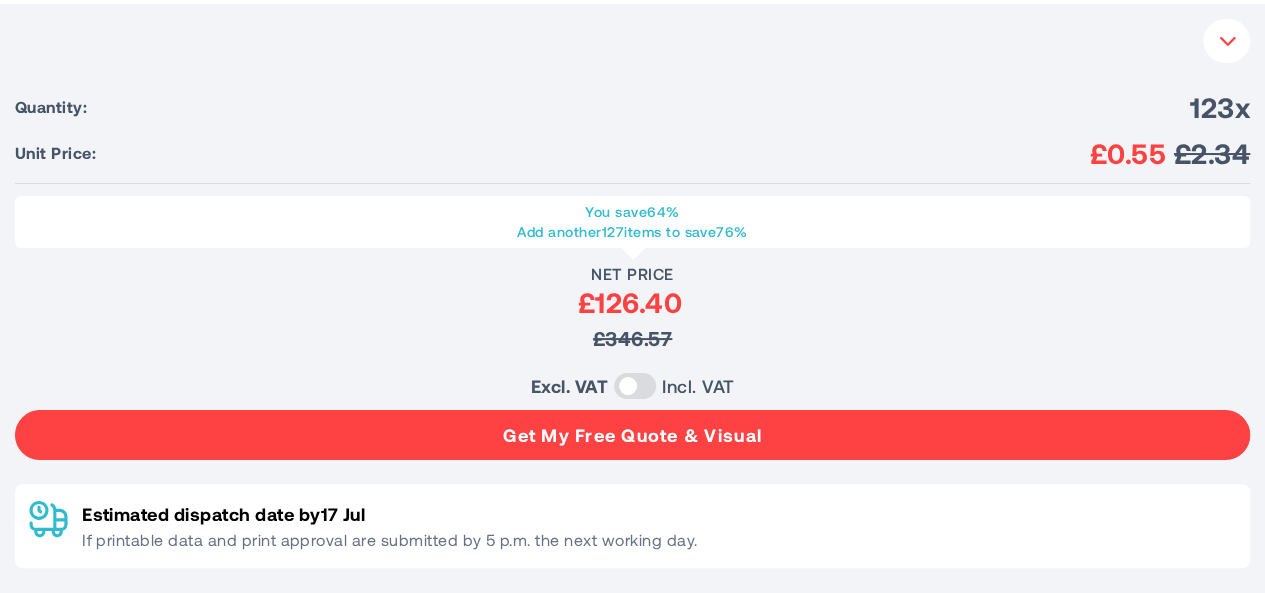 click on "Get My Free Quote & Visual" at bounding box center [632, 435] 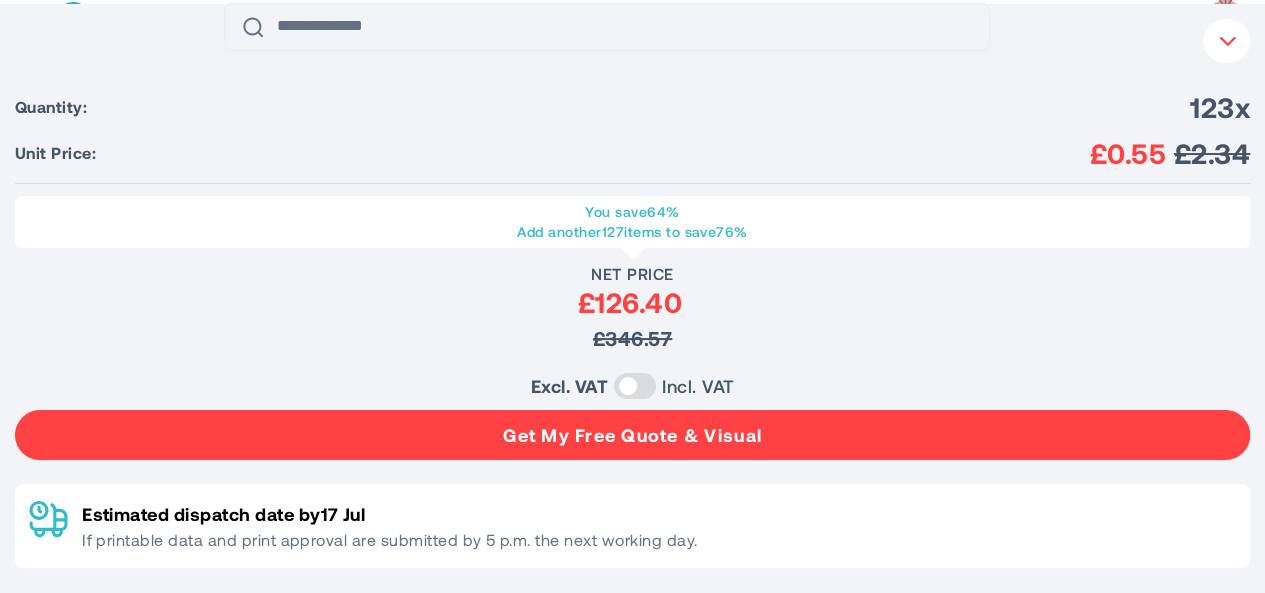scroll, scrollTop: 0, scrollLeft: 0, axis: both 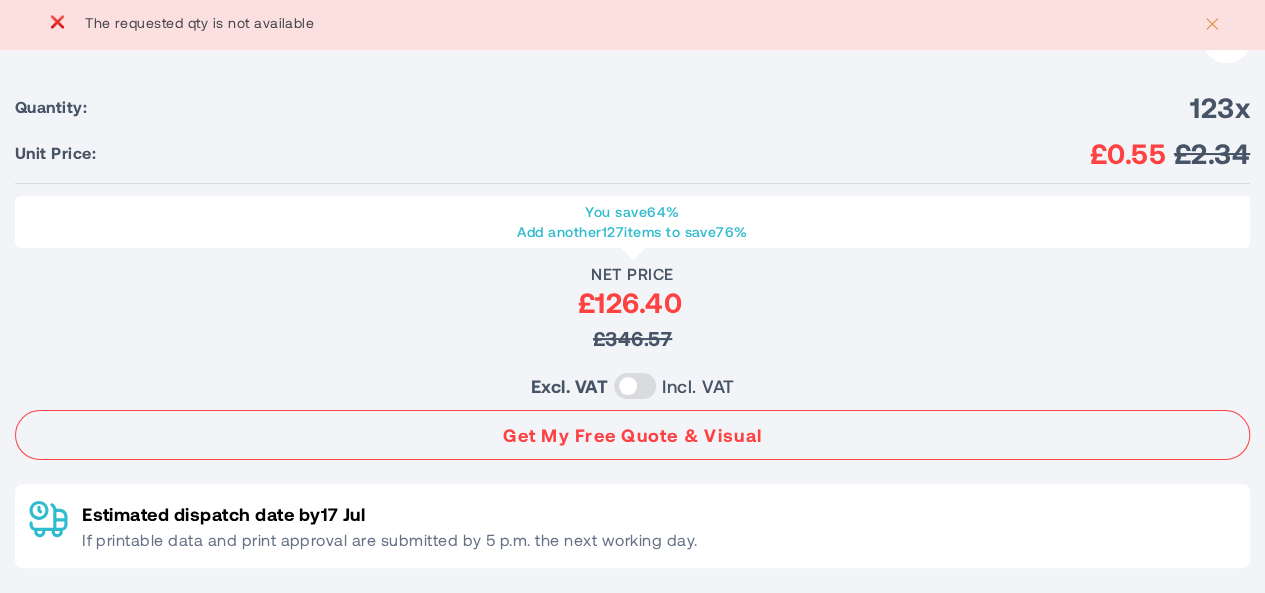 click 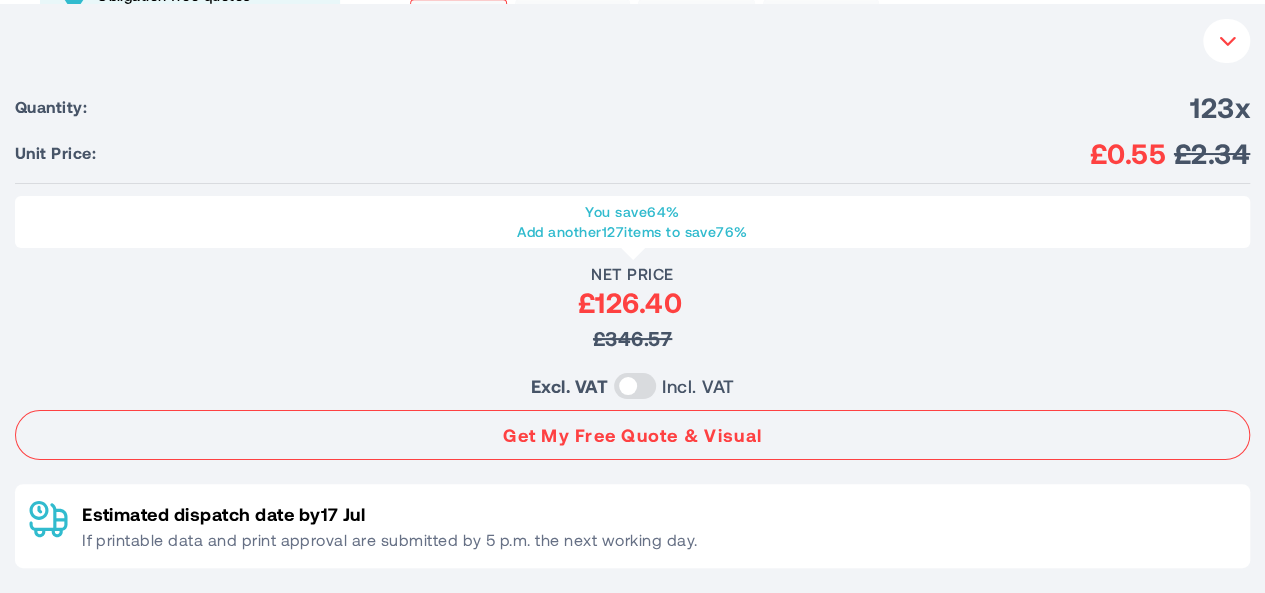 scroll, scrollTop: 0, scrollLeft: 0, axis: both 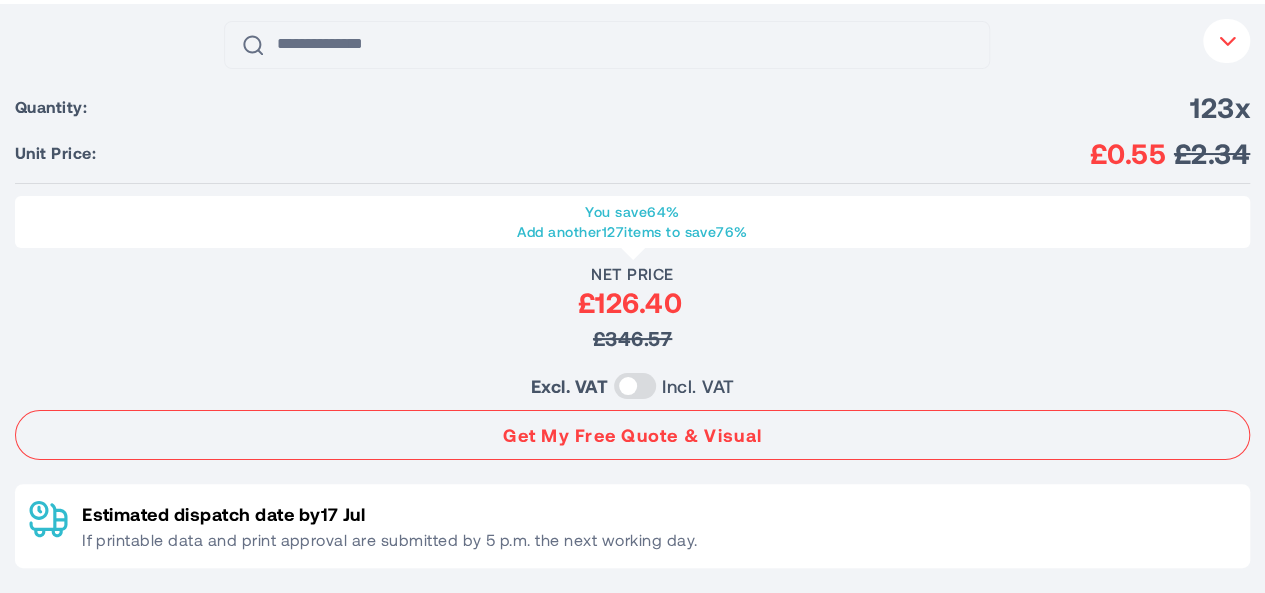 click on "Your Instant Quote" at bounding box center (1226, 41) 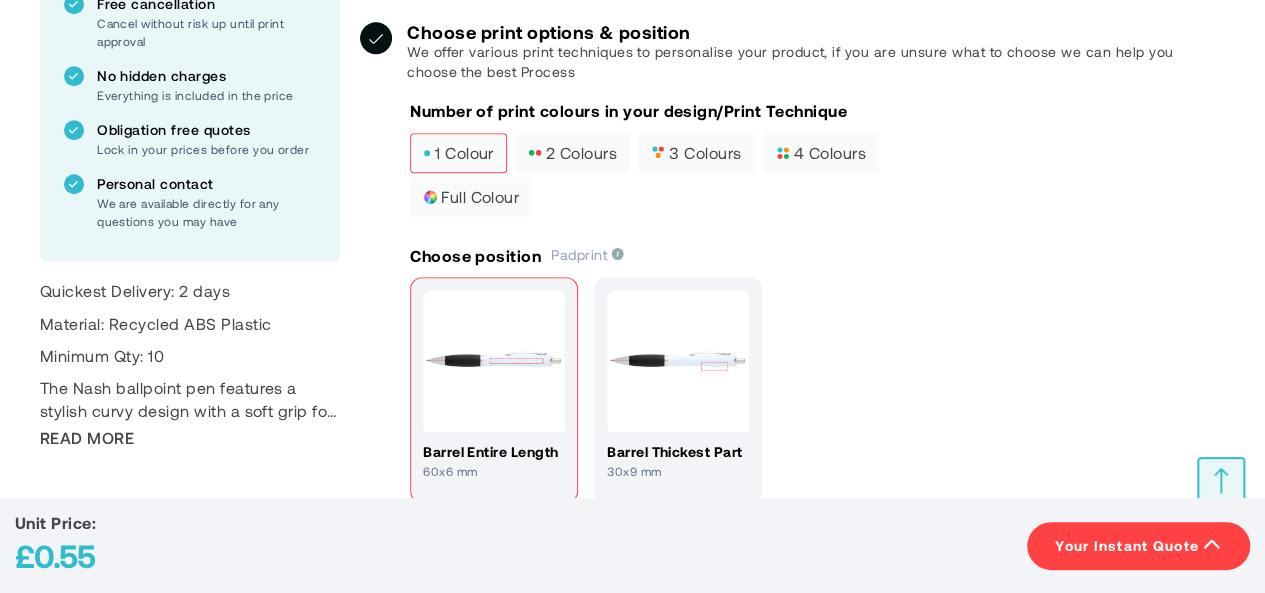 scroll, scrollTop: 1127, scrollLeft: 0, axis: vertical 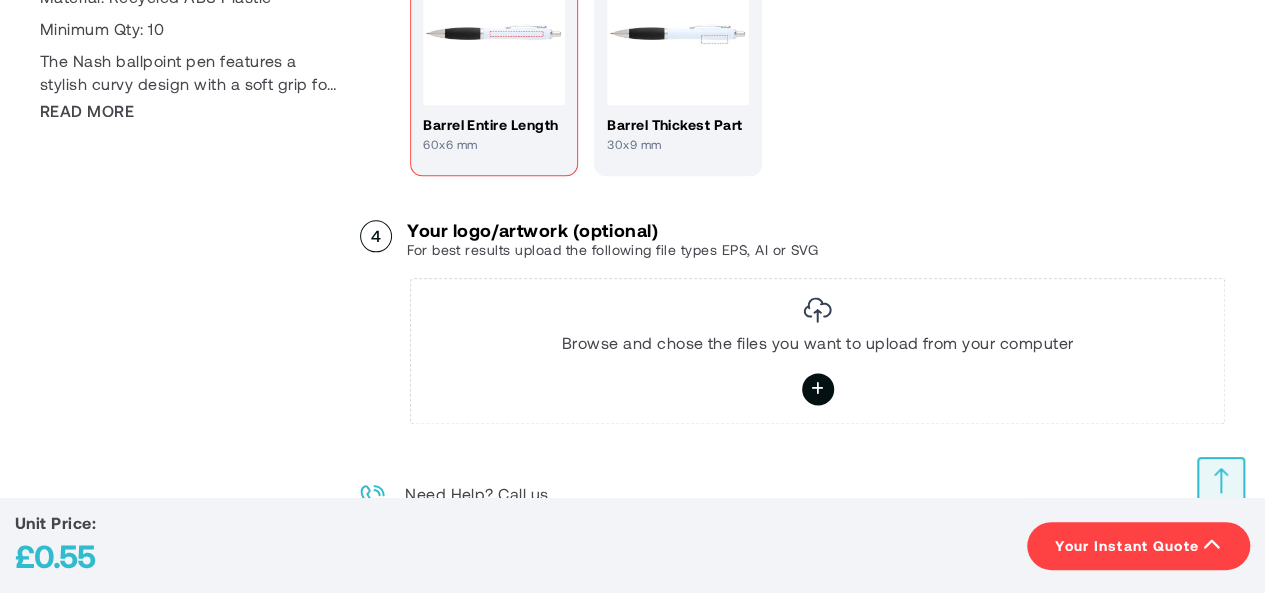 click on "Your Instant Quote" at bounding box center [1127, 546] 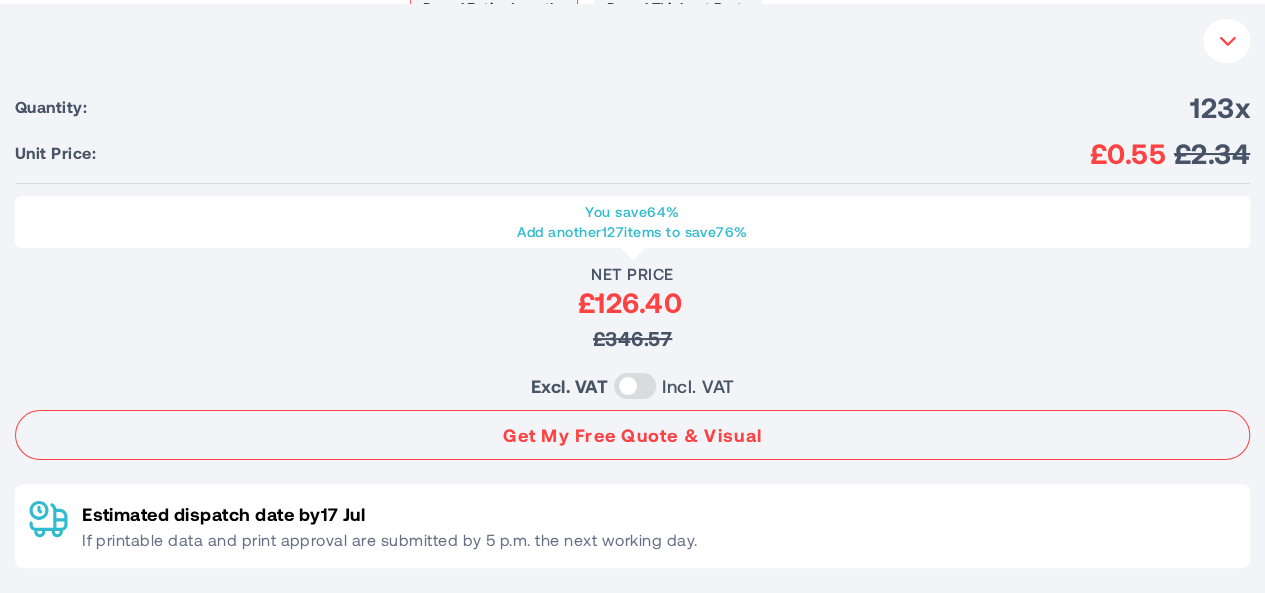 scroll, scrollTop: 1245, scrollLeft: 0, axis: vertical 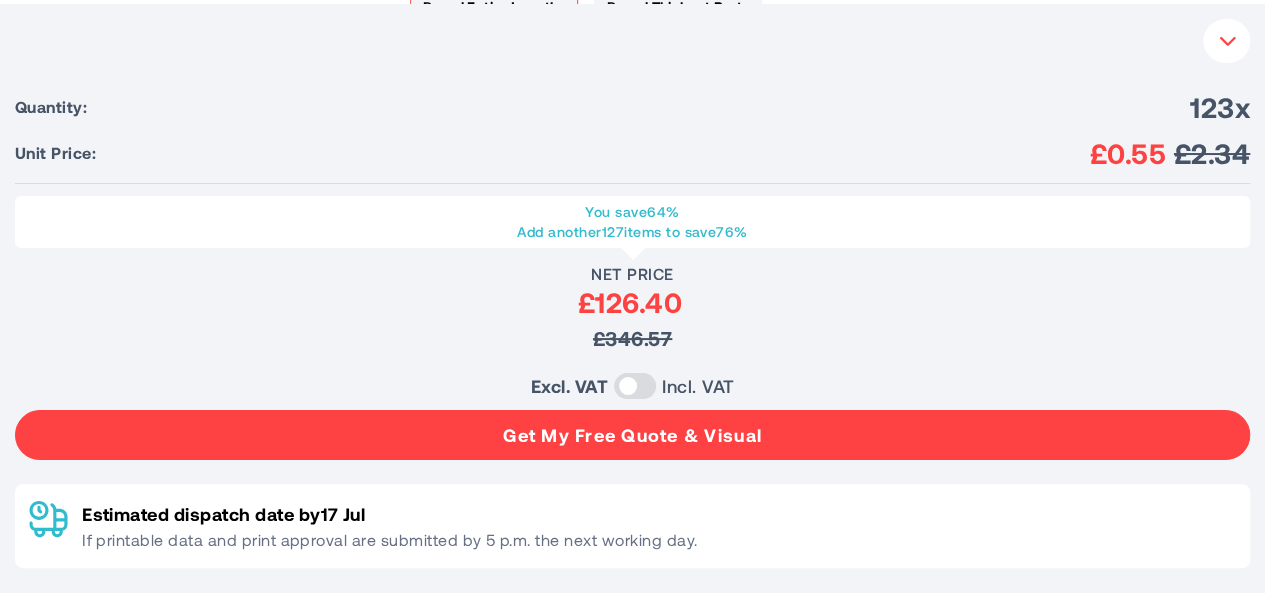 click on "Get My Free Quote & Visual" at bounding box center (632, 435) 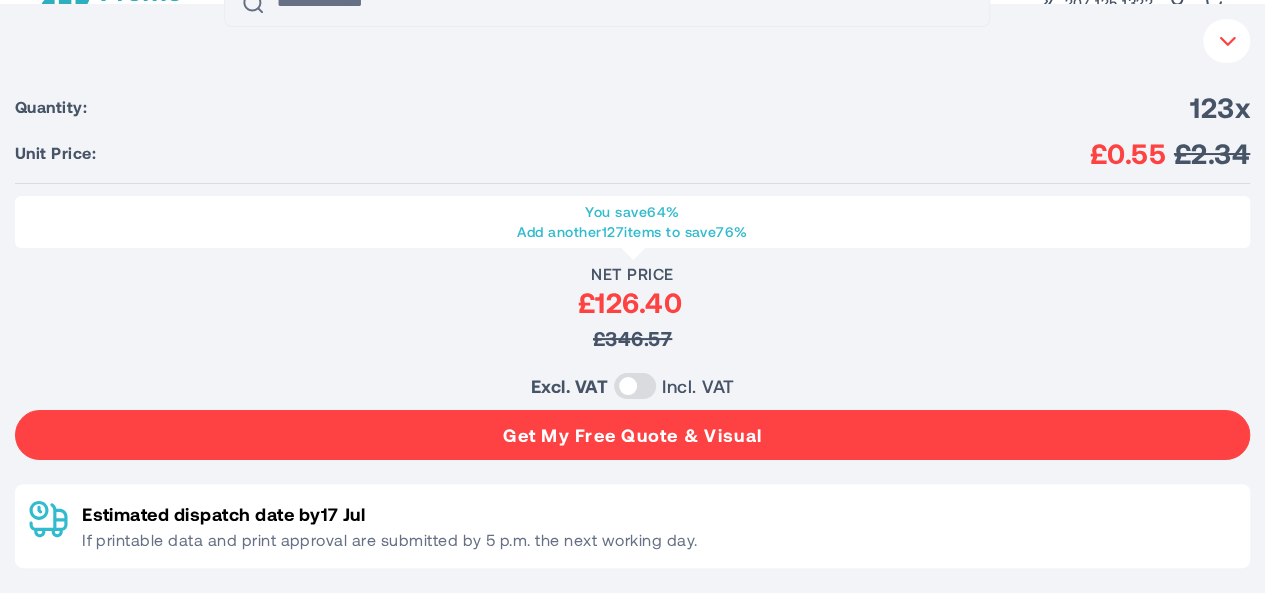 scroll, scrollTop: 0, scrollLeft: 0, axis: both 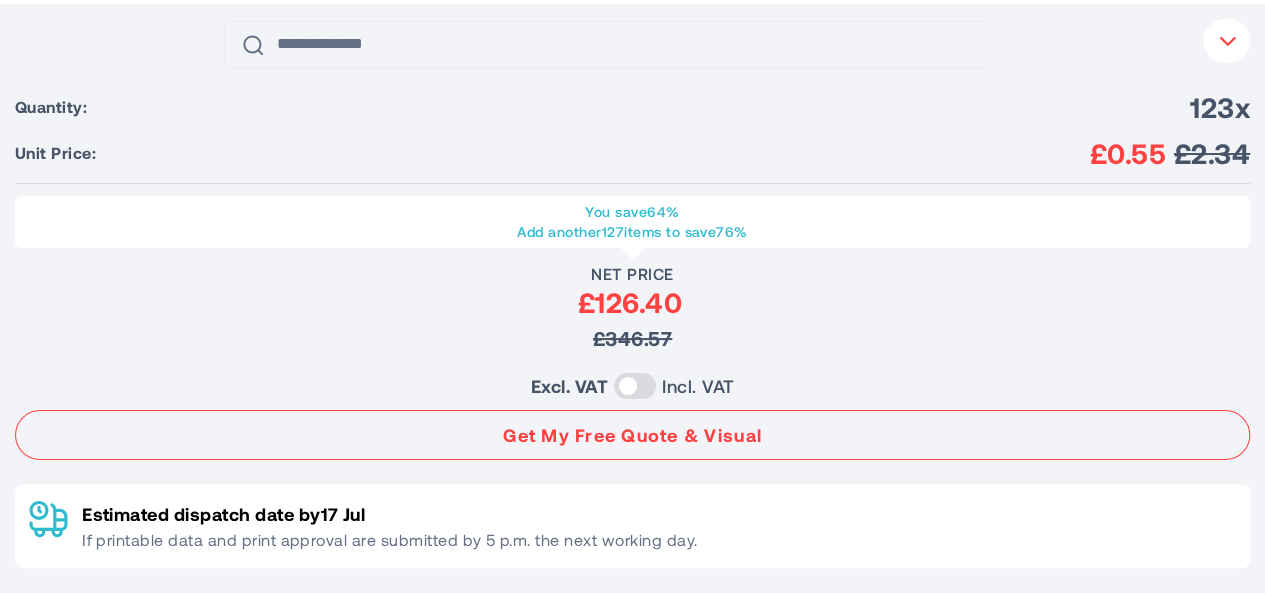 click on "Your Instant Quote" at bounding box center (1226, 41) 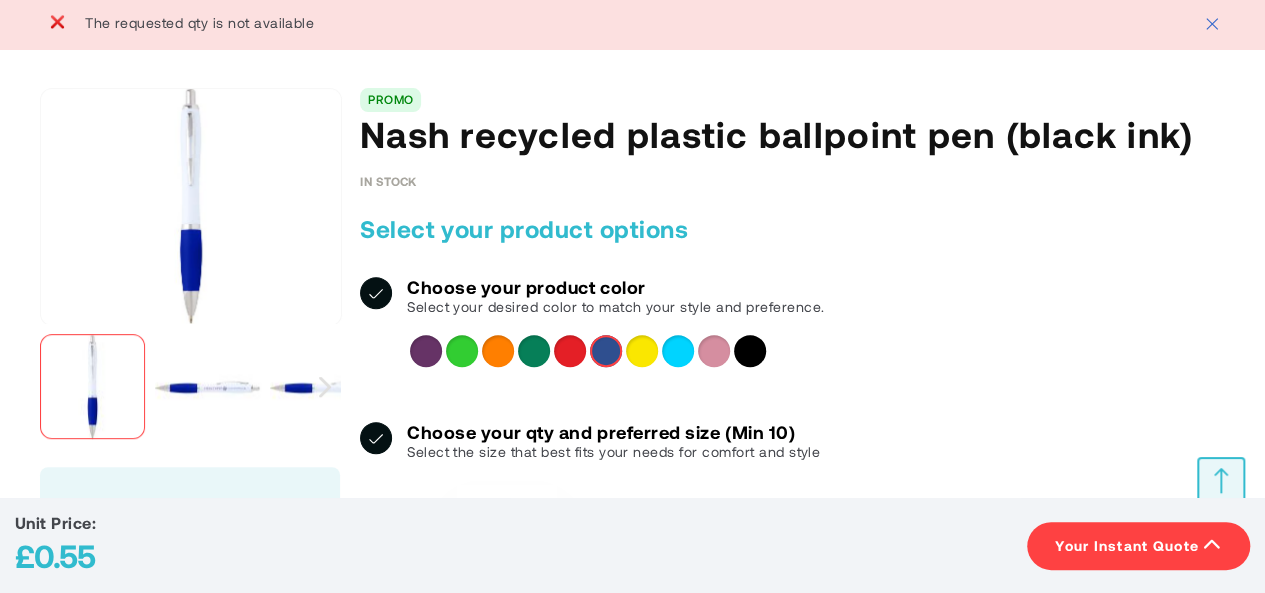 scroll, scrollTop: 527, scrollLeft: 0, axis: vertical 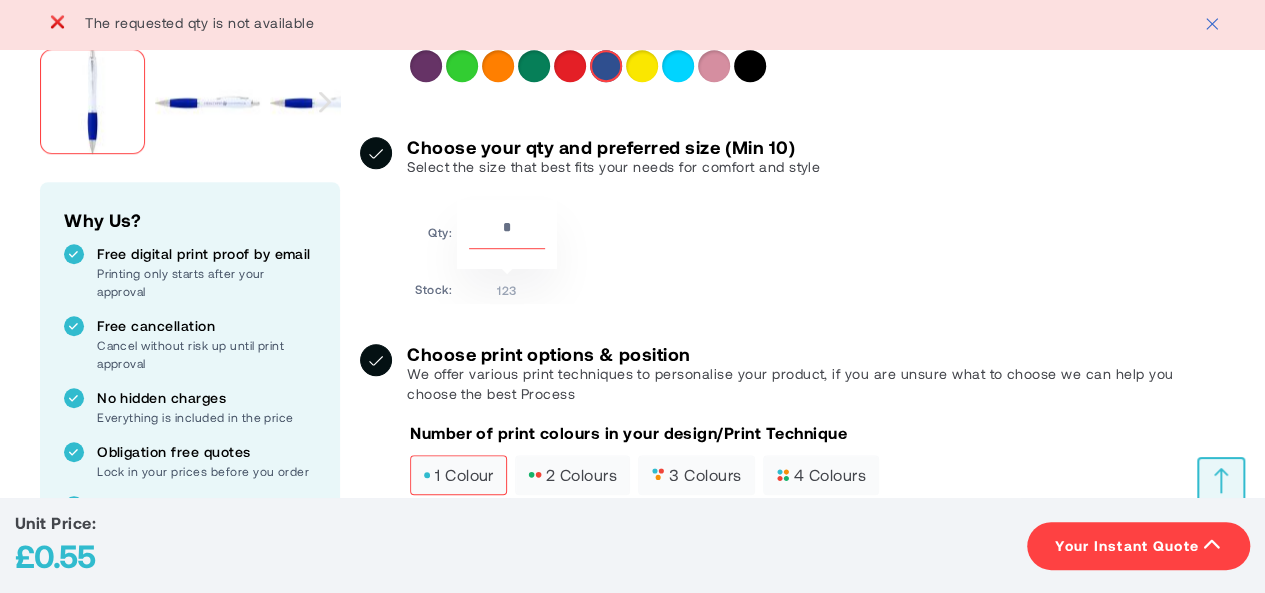 click on "***" at bounding box center (507, 232) 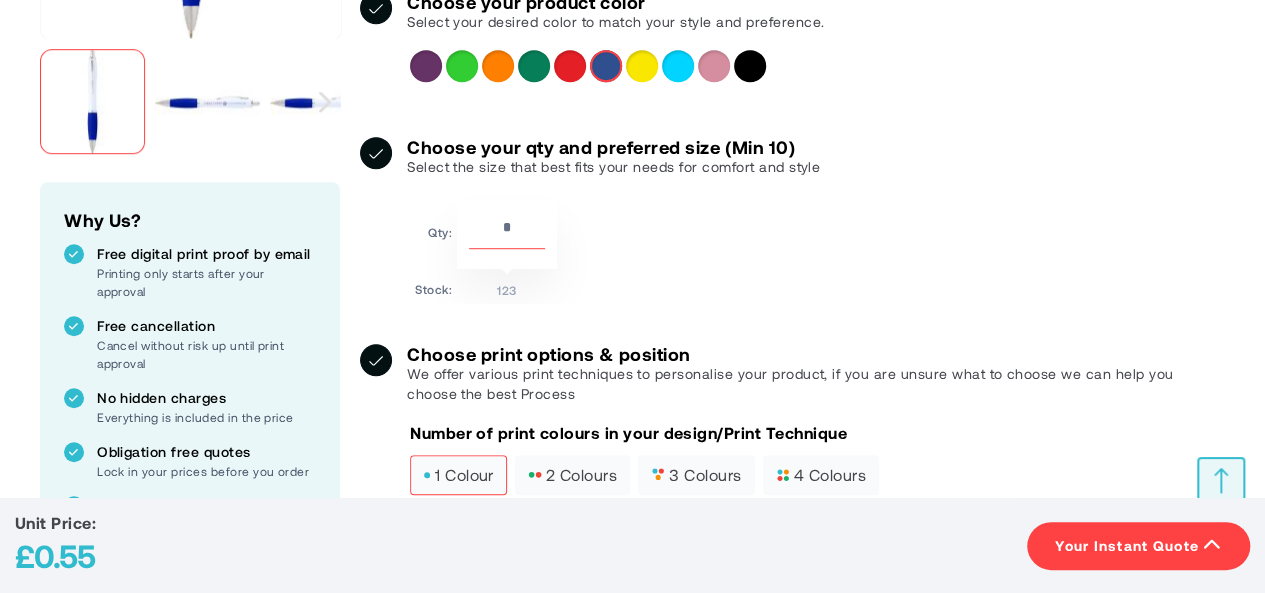 type on "***" 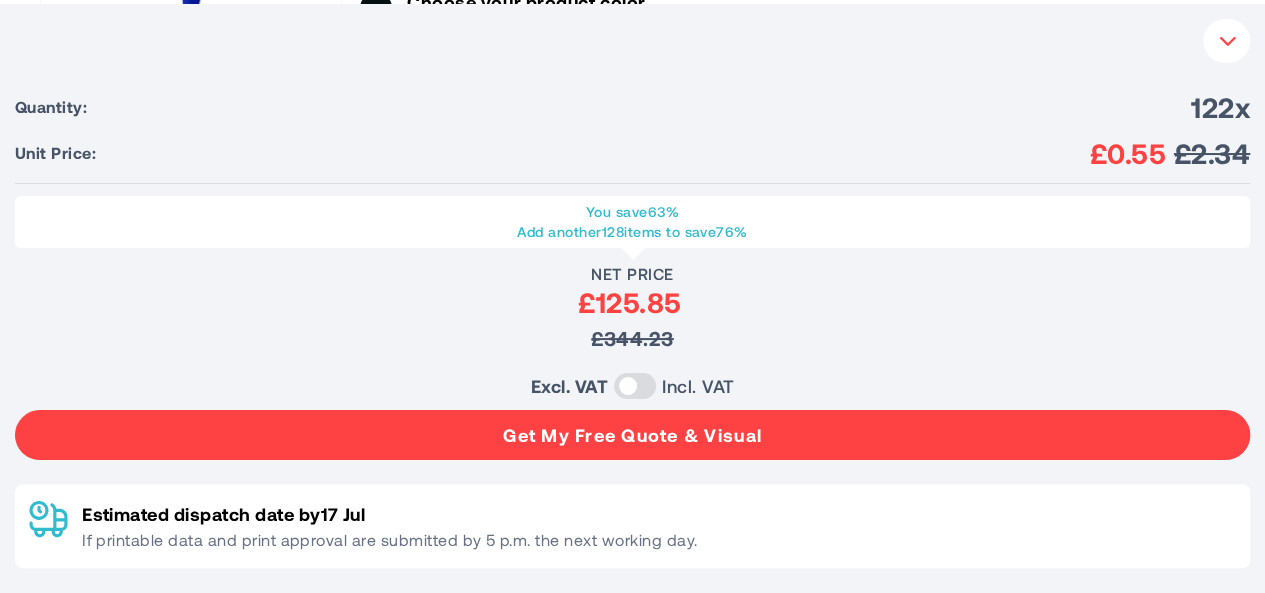 click on "Get My Free Quote & Visual" at bounding box center [632, 435] 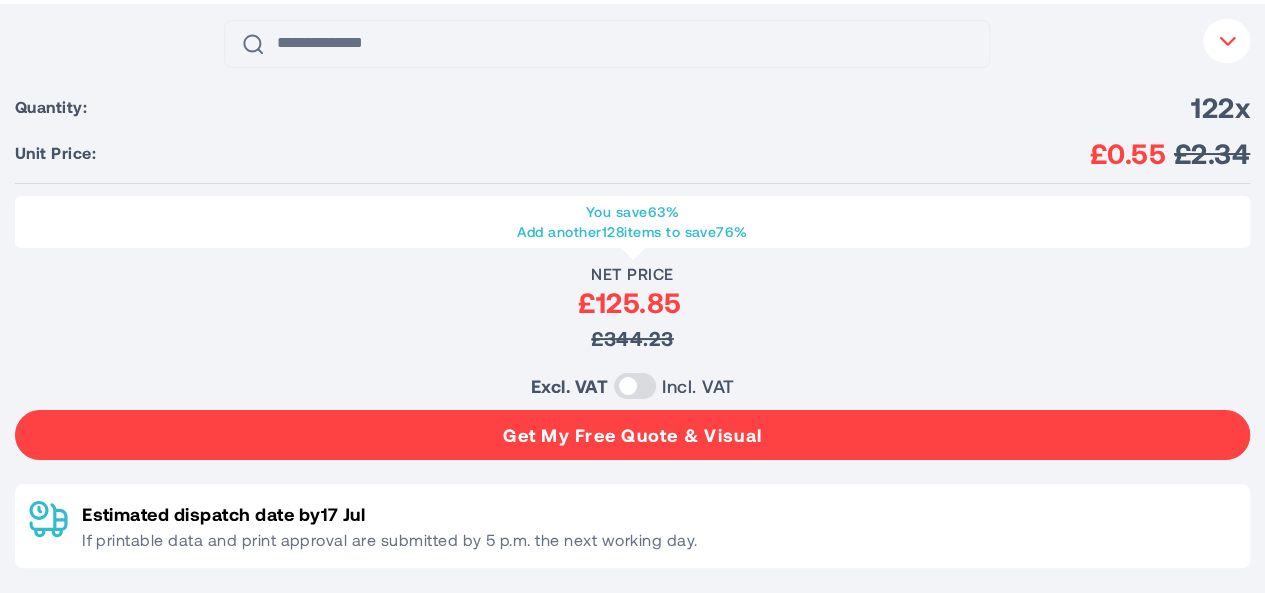 scroll, scrollTop: 0, scrollLeft: 0, axis: both 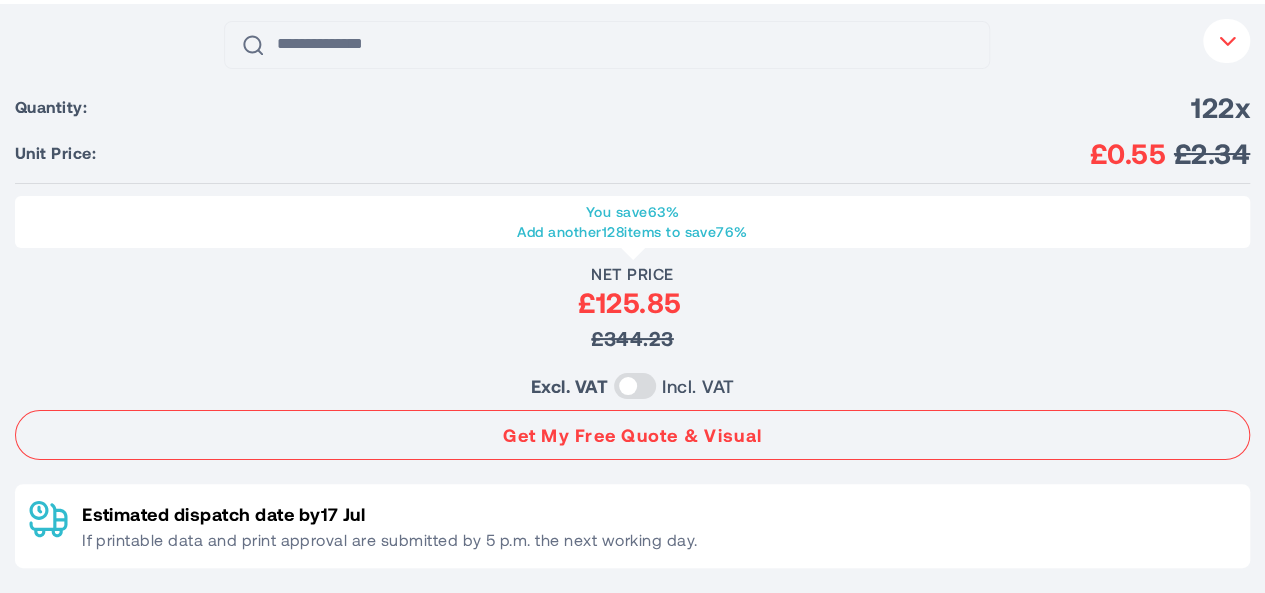 click on "Your Instant Quote" at bounding box center [1226, 41] 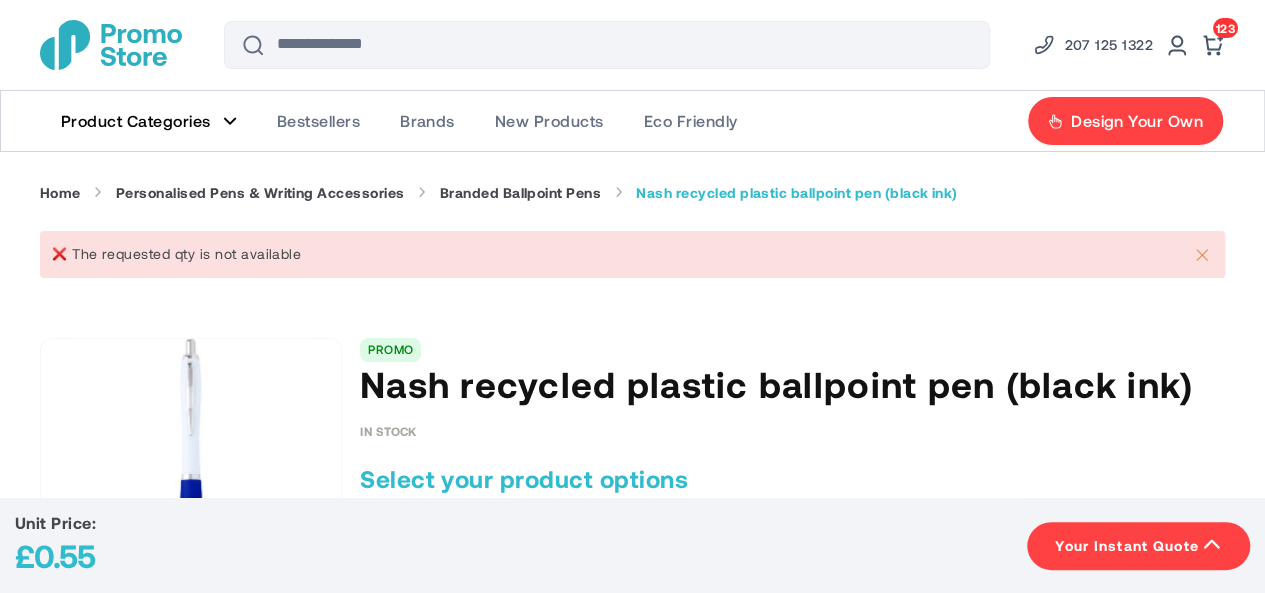 click 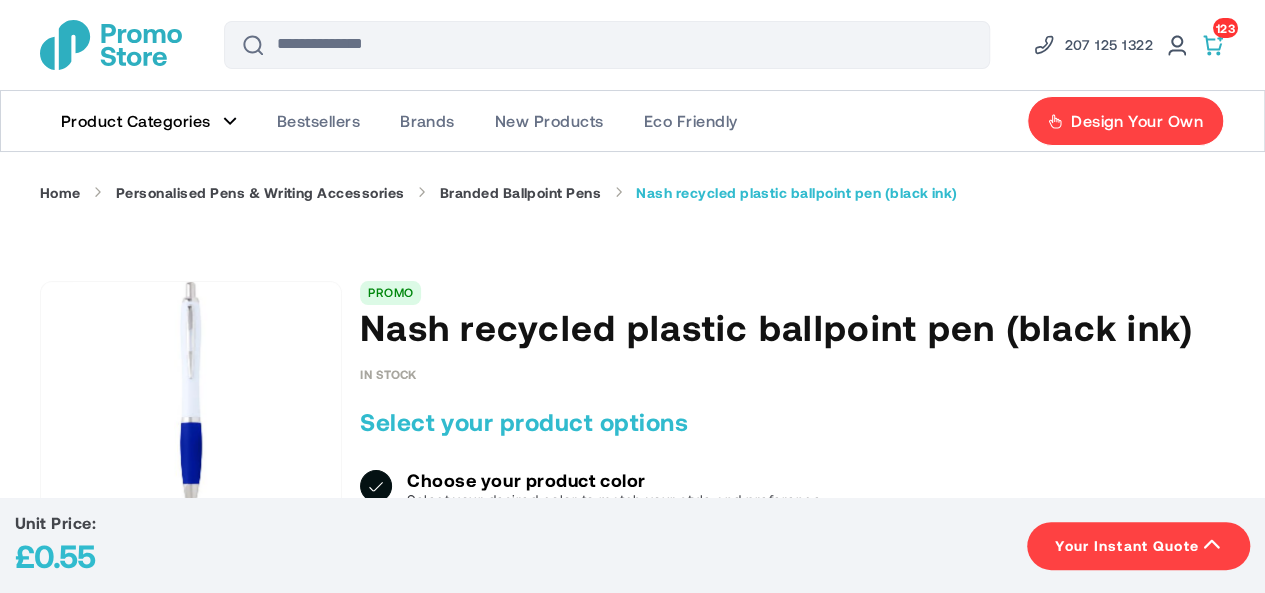 click at bounding box center [1213, 45] 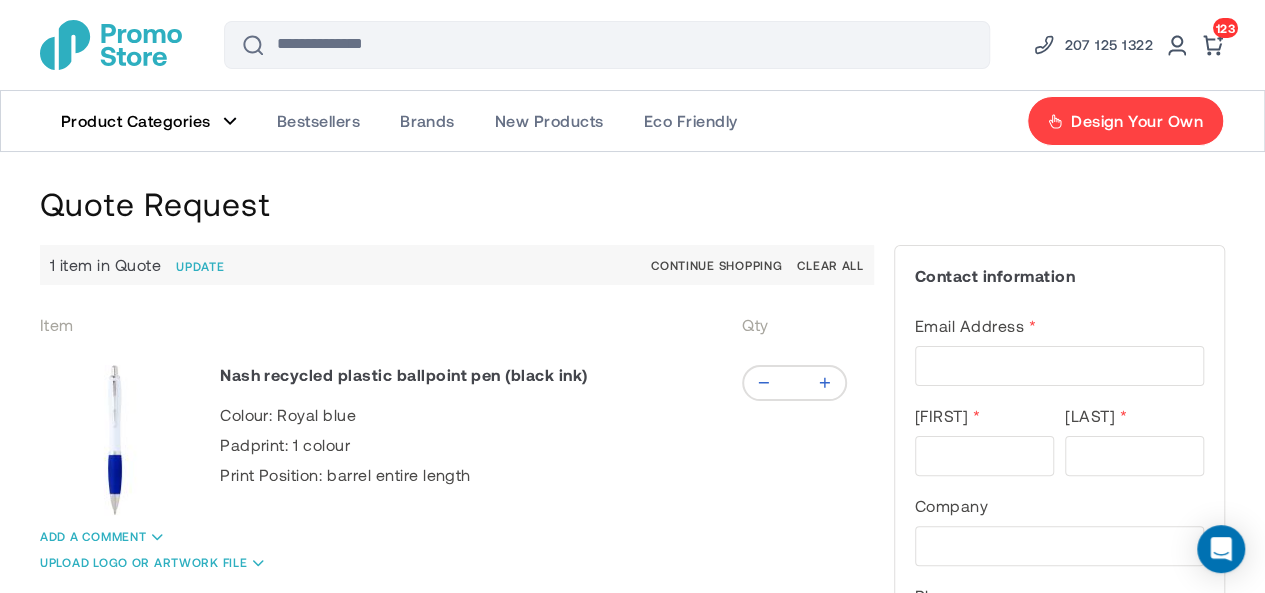 scroll, scrollTop: 295, scrollLeft: 0, axis: vertical 